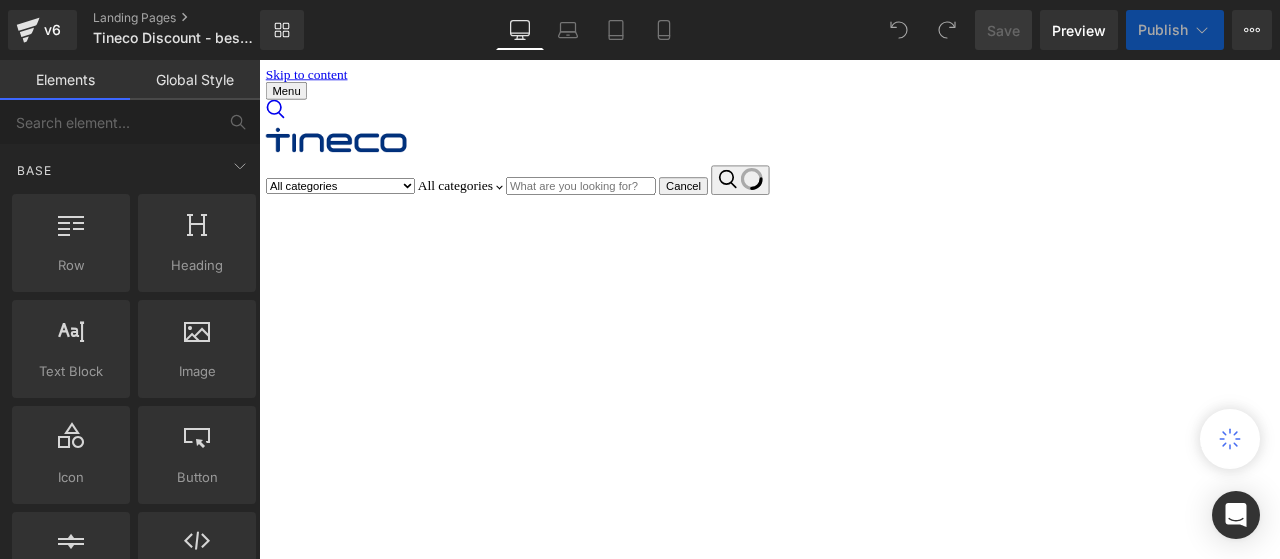 scroll, scrollTop: 0, scrollLeft: 0, axis: both 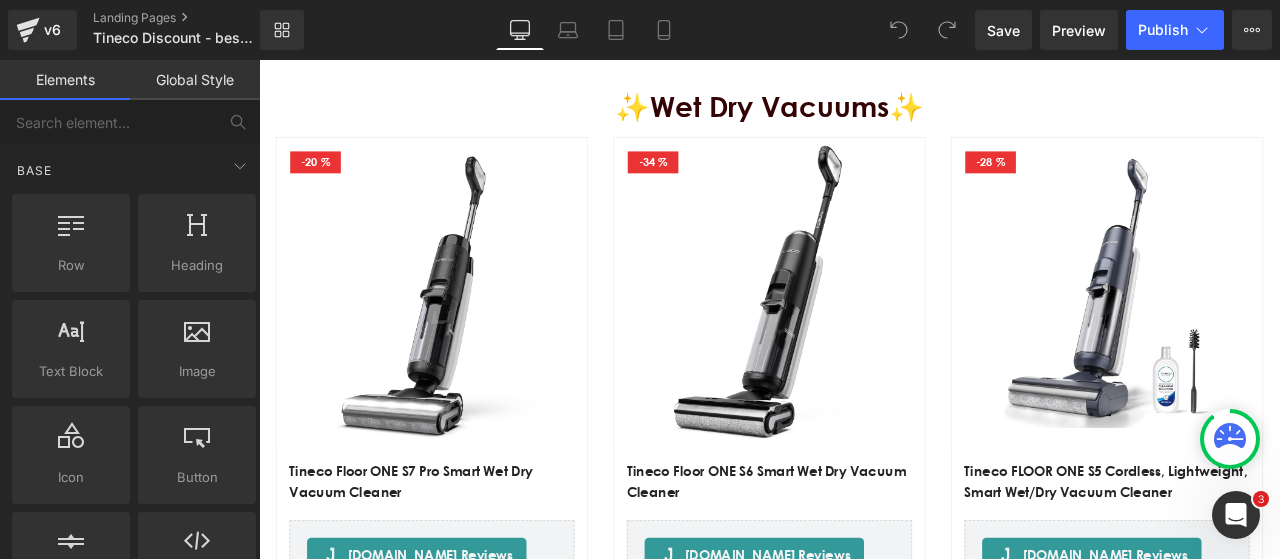 click 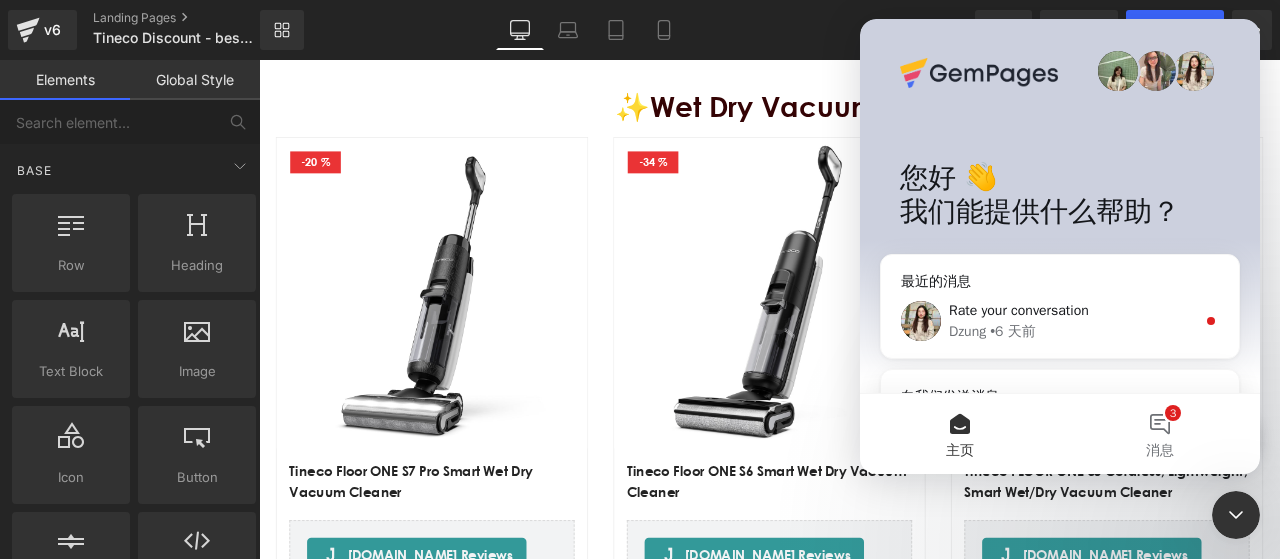scroll, scrollTop: 0, scrollLeft: 0, axis: both 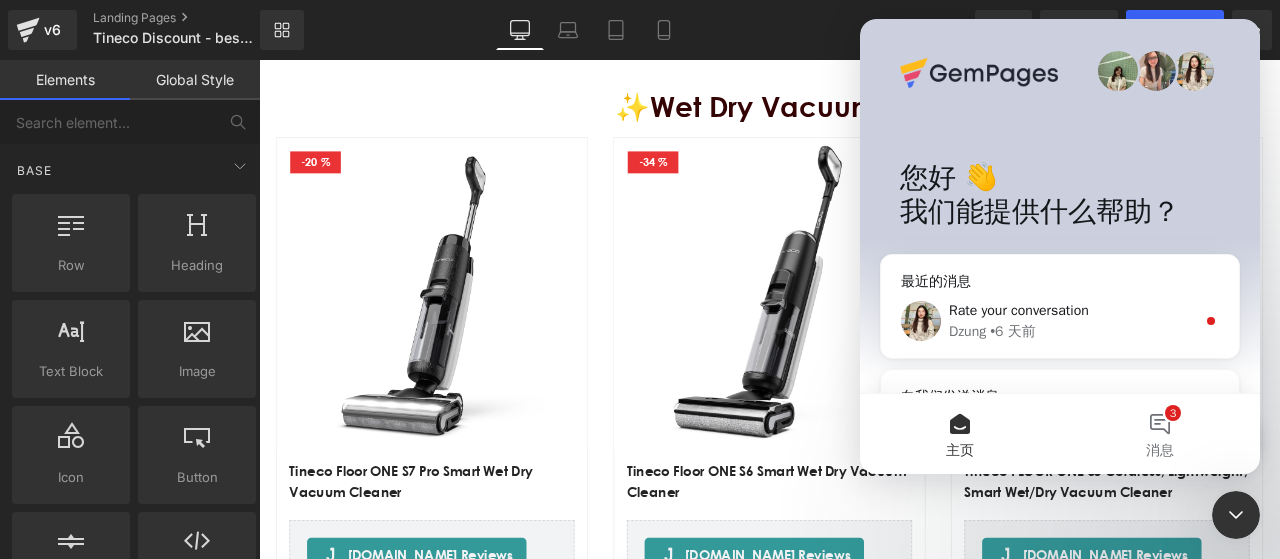 click at bounding box center [640, 249] 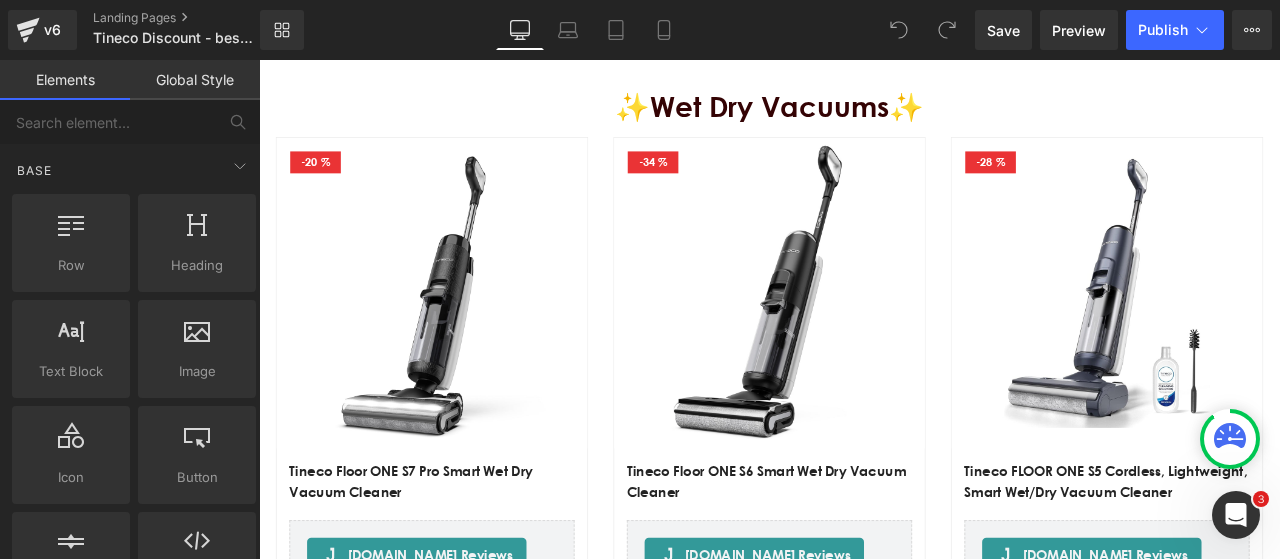scroll, scrollTop: 0, scrollLeft: 0, axis: both 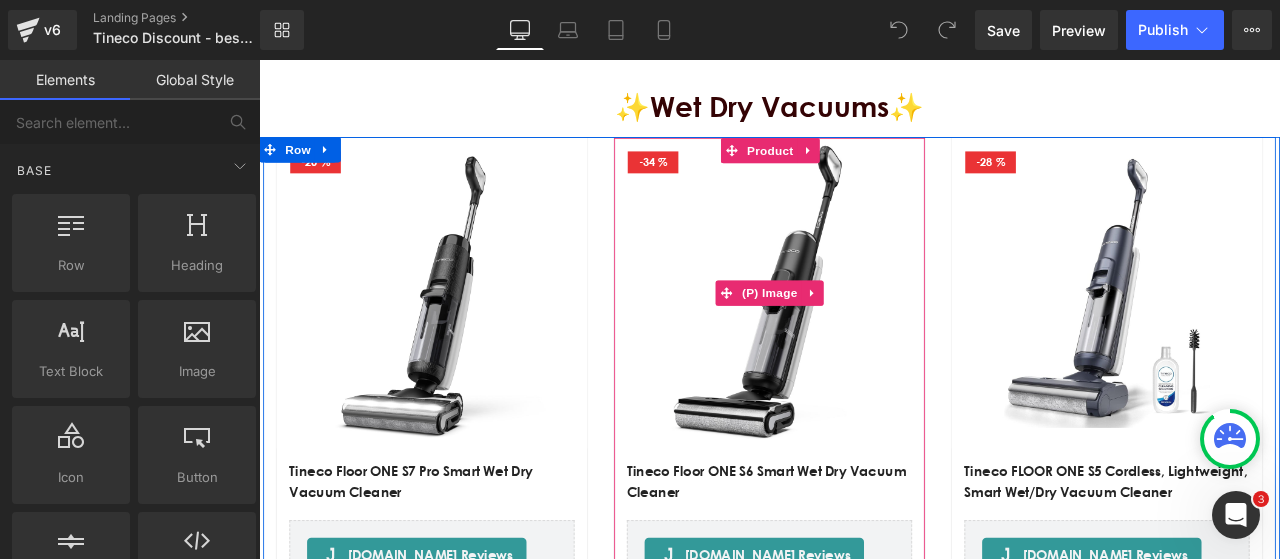 click on "34
%" at bounding box center [728, 181] 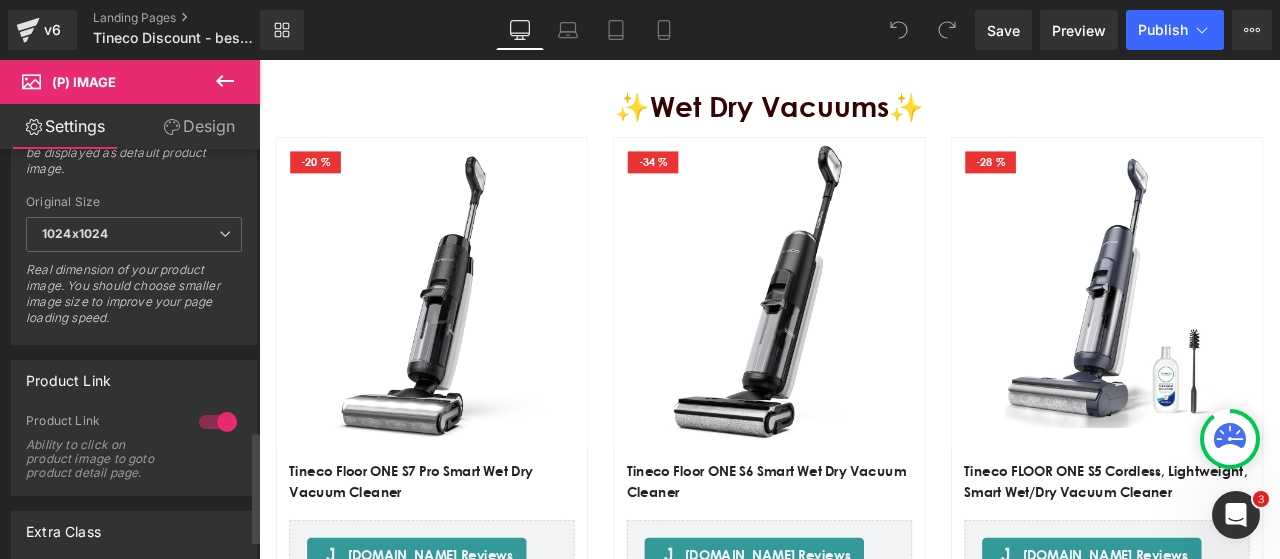 scroll, scrollTop: 1100, scrollLeft: 0, axis: vertical 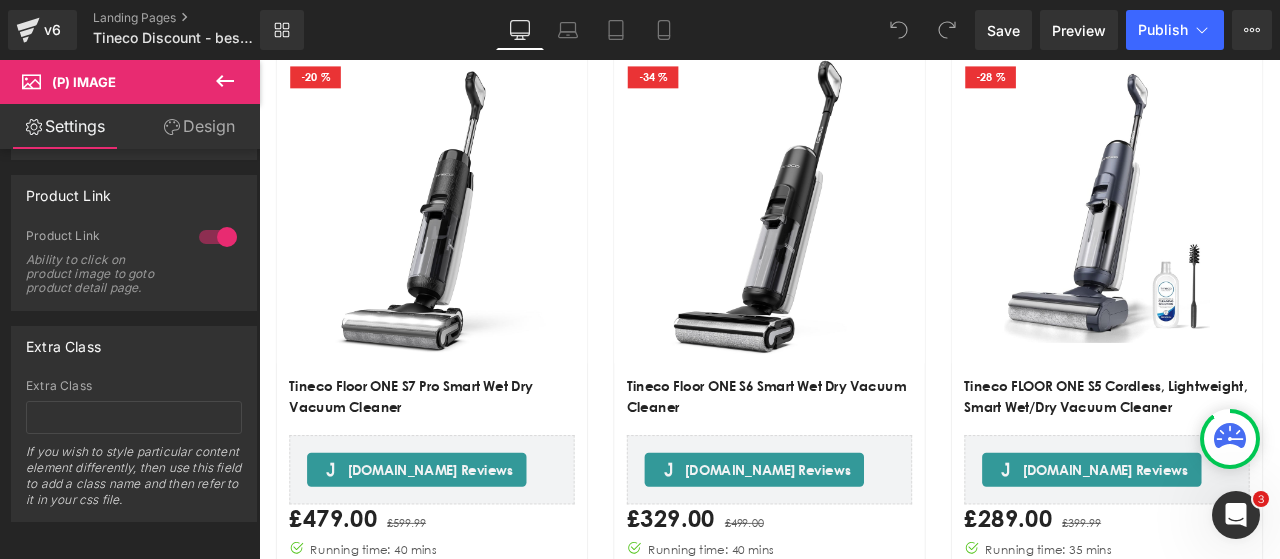 click 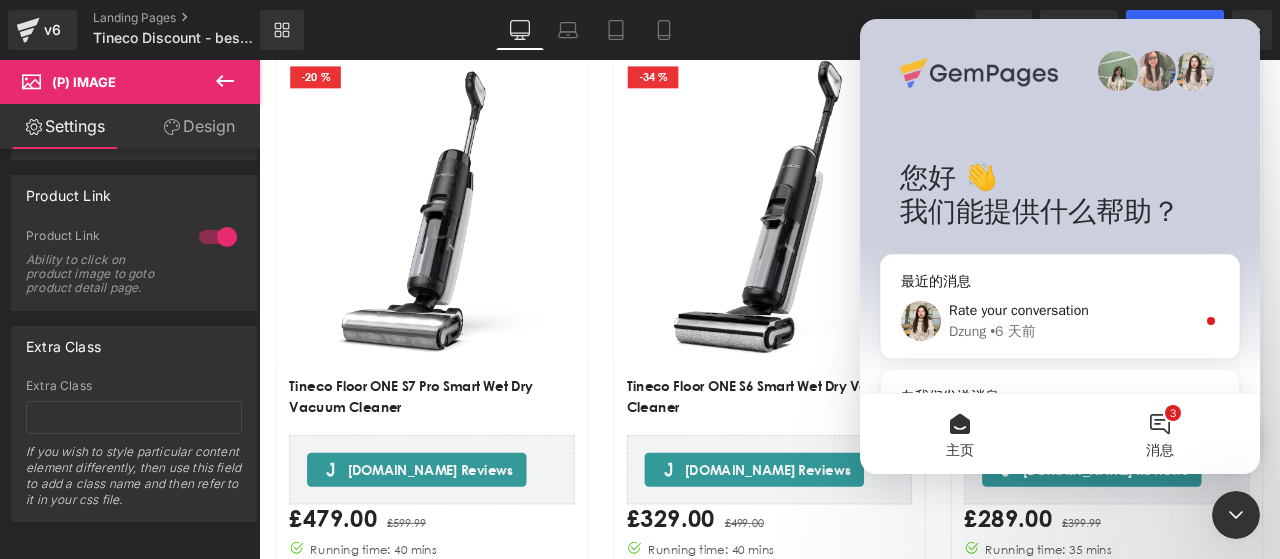 scroll, scrollTop: 200, scrollLeft: 0, axis: vertical 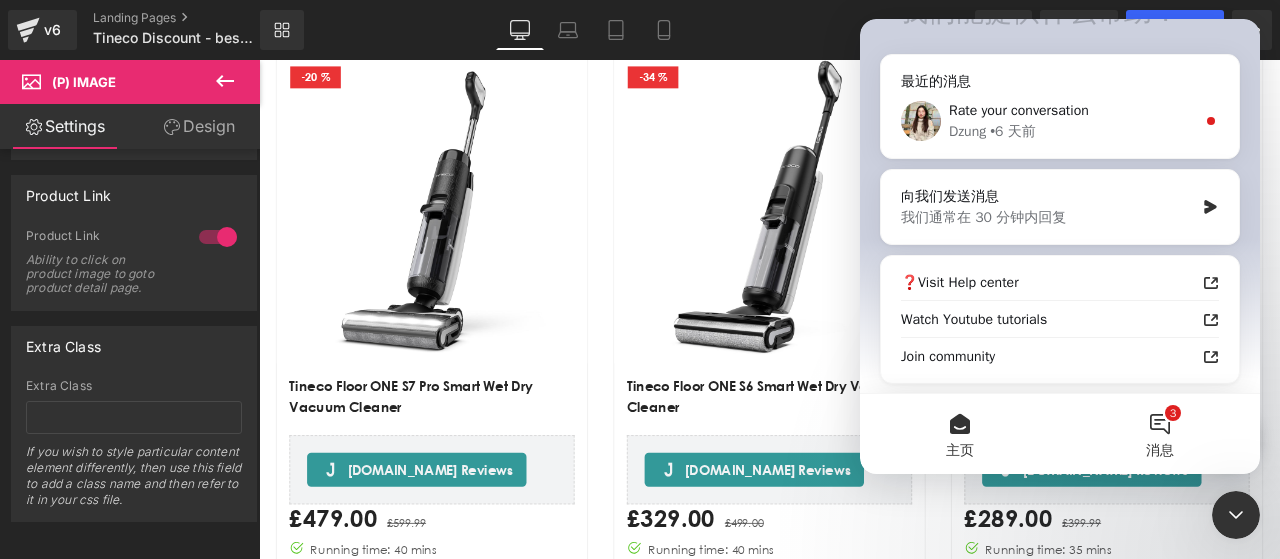 click on "3 消息" at bounding box center (1160, 434) 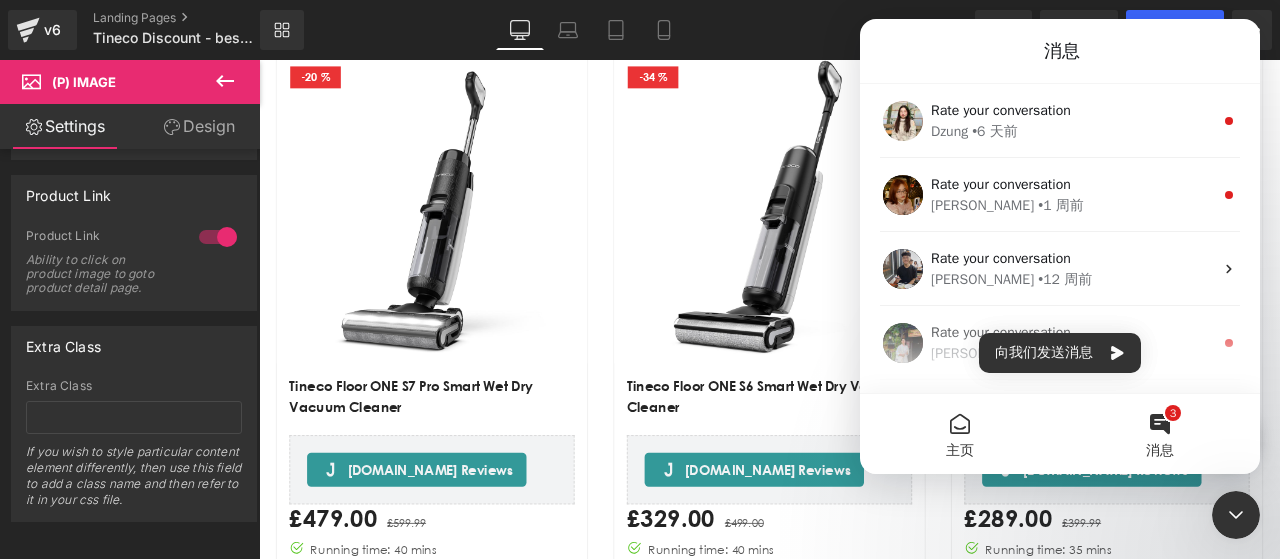 click on "主页" at bounding box center [960, 434] 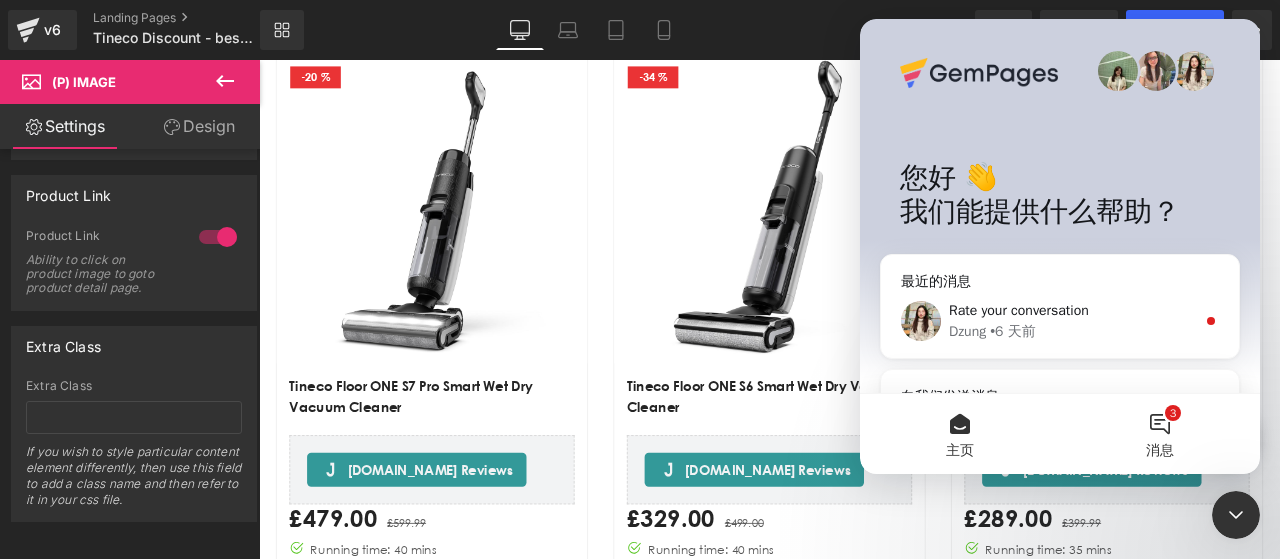 click on "3 消息" at bounding box center [1160, 434] 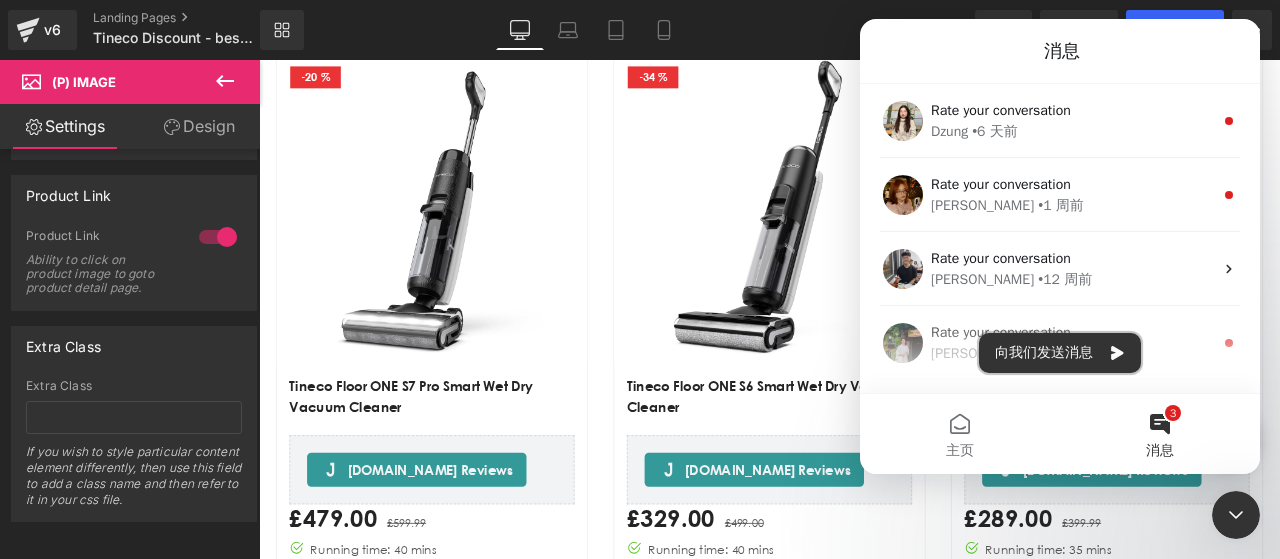 click on "向我们发送消息" at bounding box center [1060, 353] 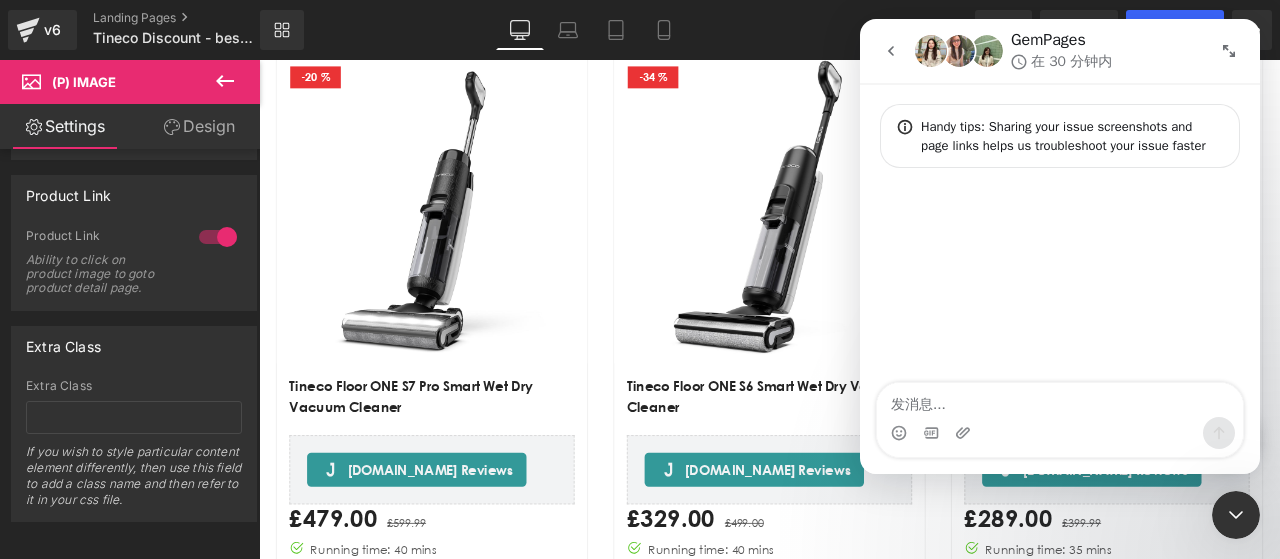 click at bounding box center (1060, 400) 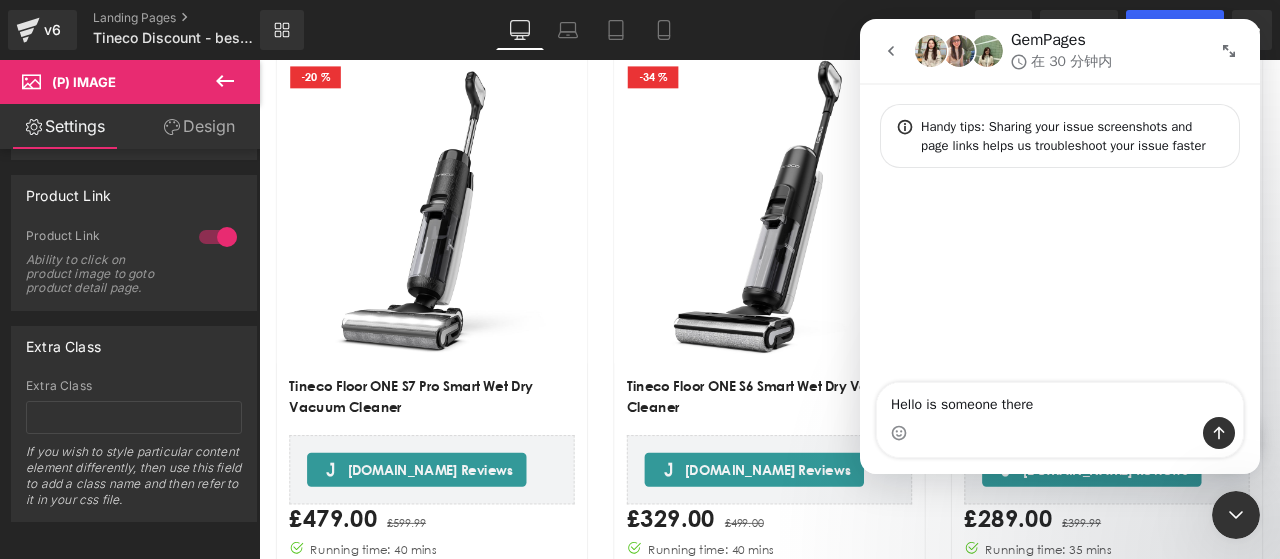 type on "Hello is someone there？" 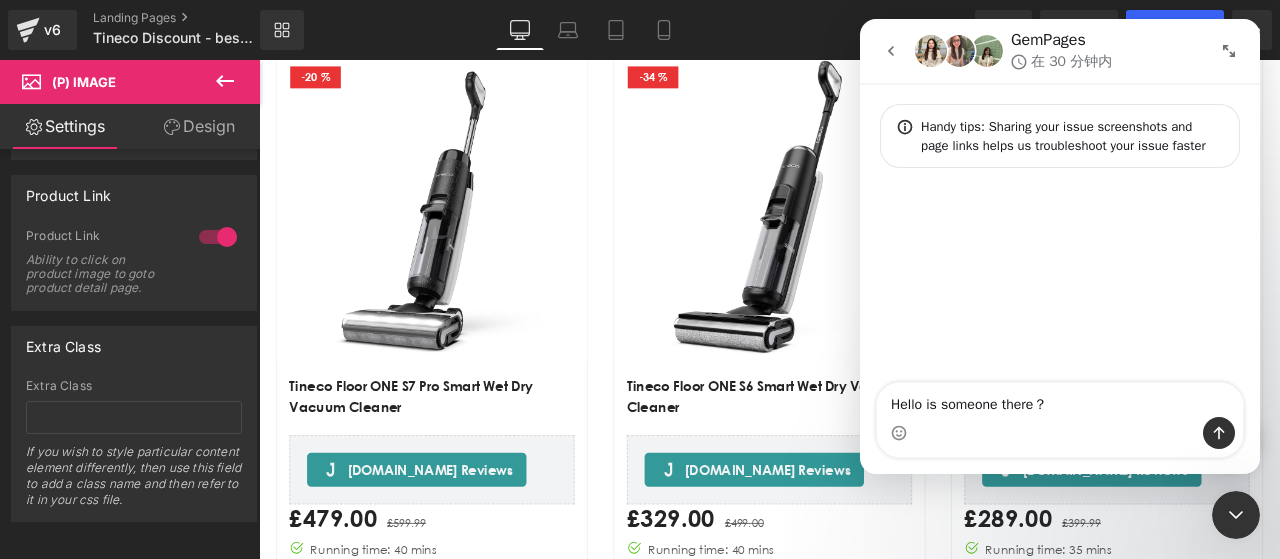 type 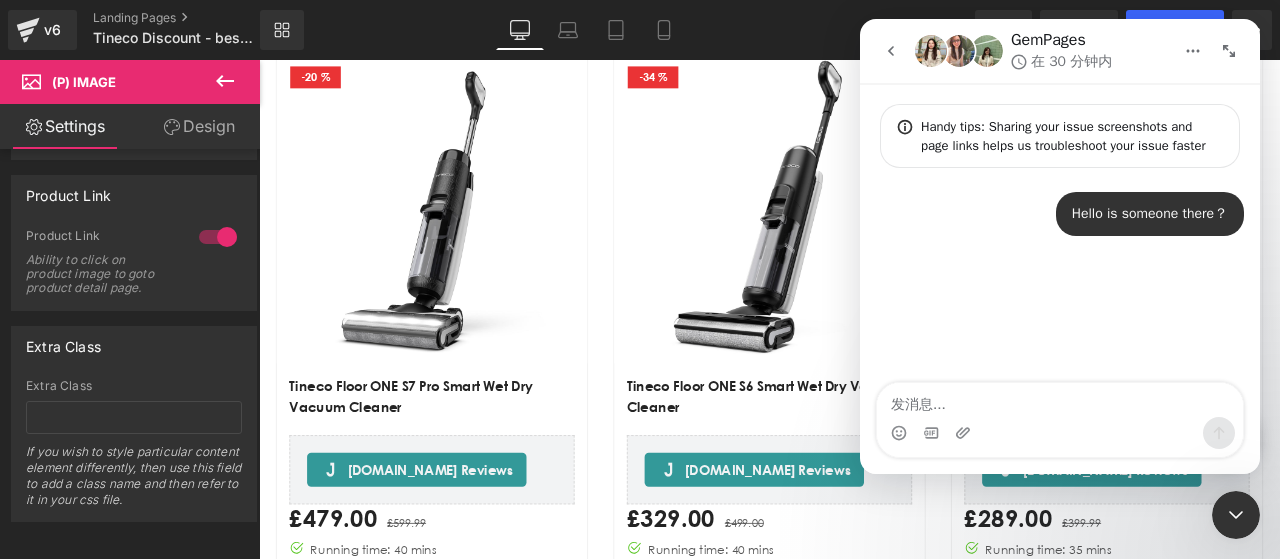 click at bounding box center (1060, 400) 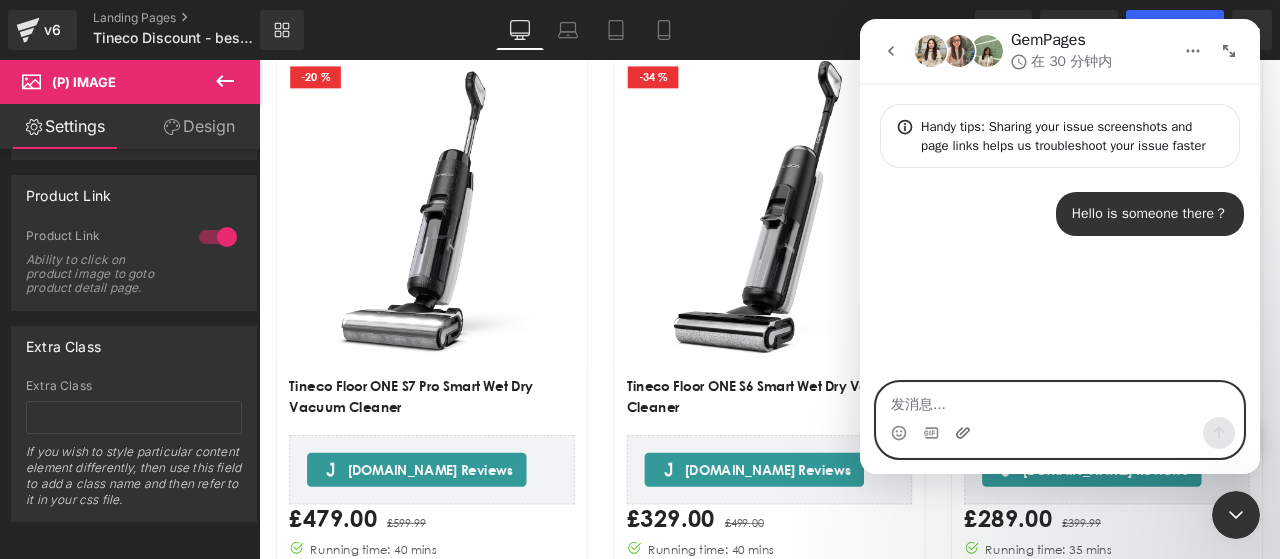 click 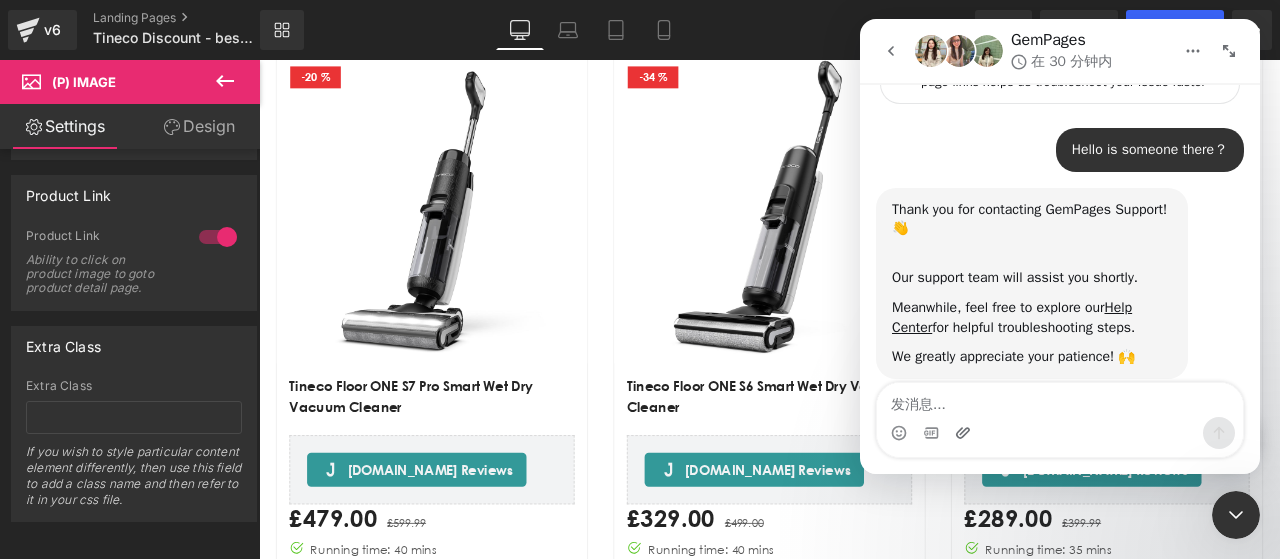 scroll, scrollTop: 118, scrollLeft: 0, axis: vertical 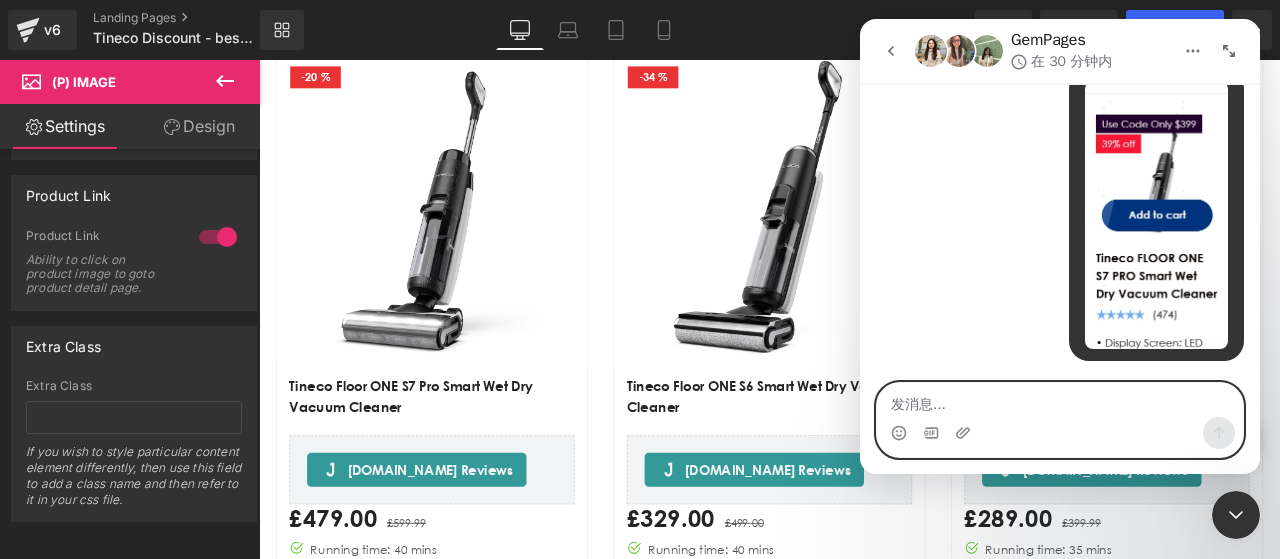 click at bounding box center [1060, 400] 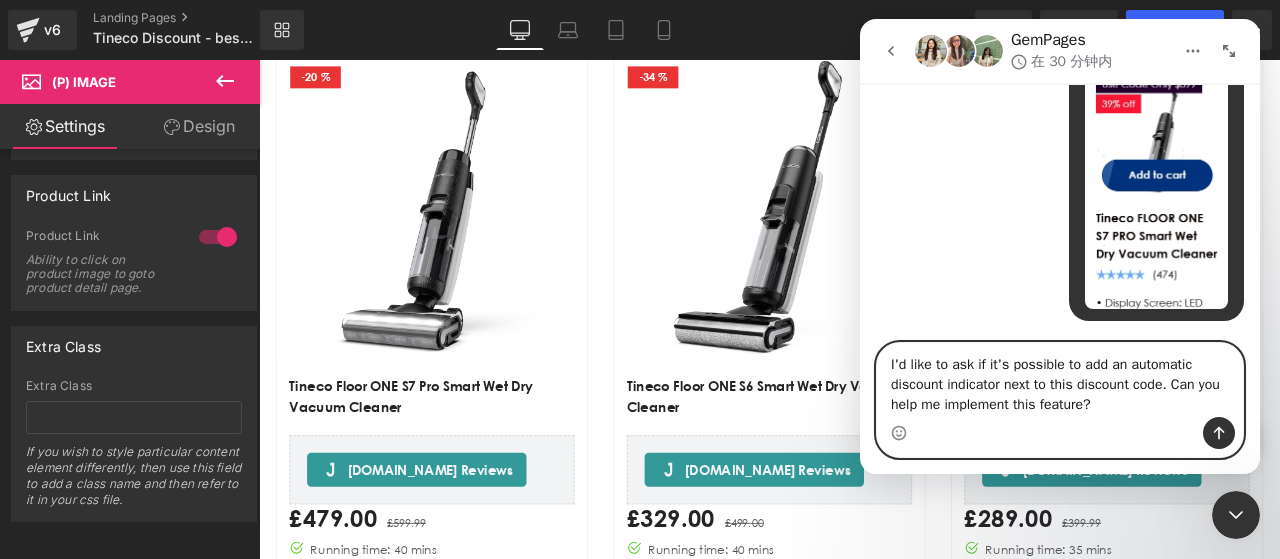 type 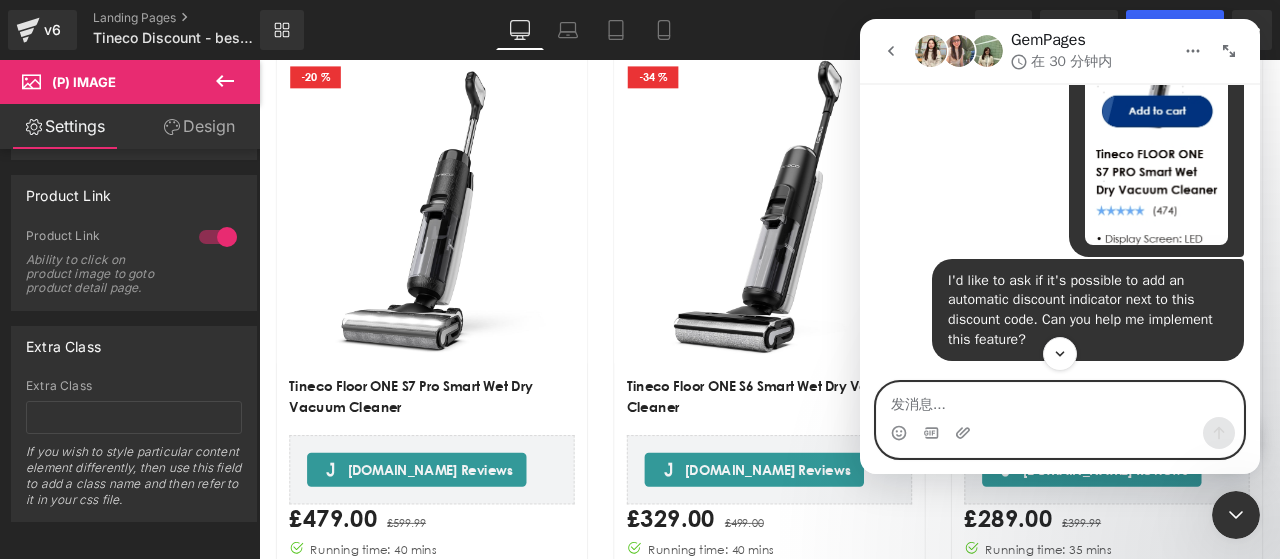 scroll, scrollTop: 531, scrollLeft: 0, axis: vertical 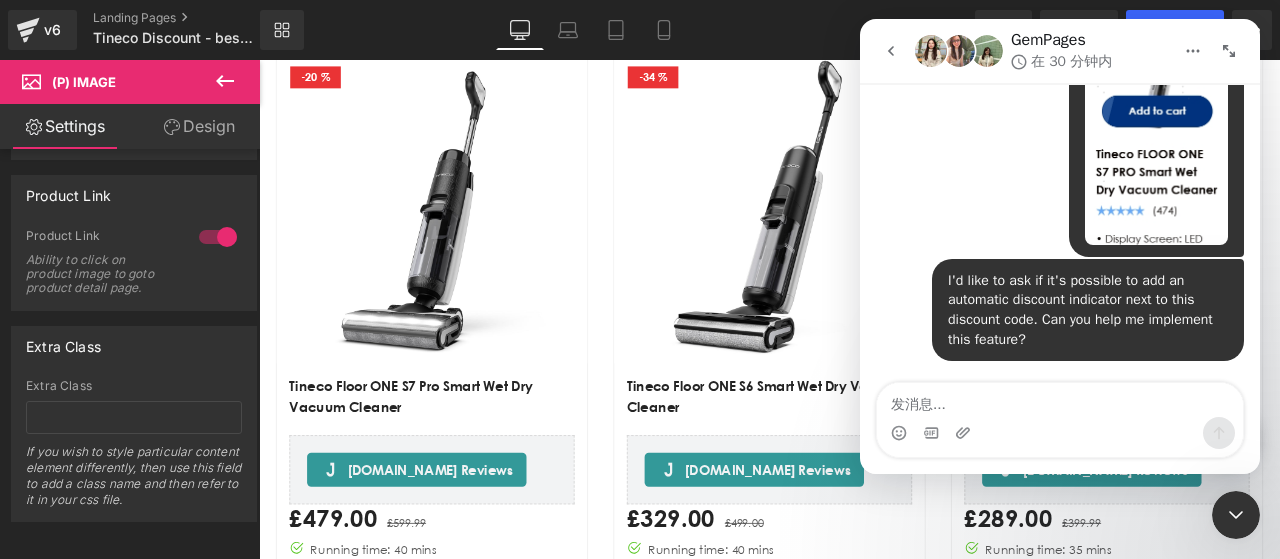 click at bounding box center [640, 249] 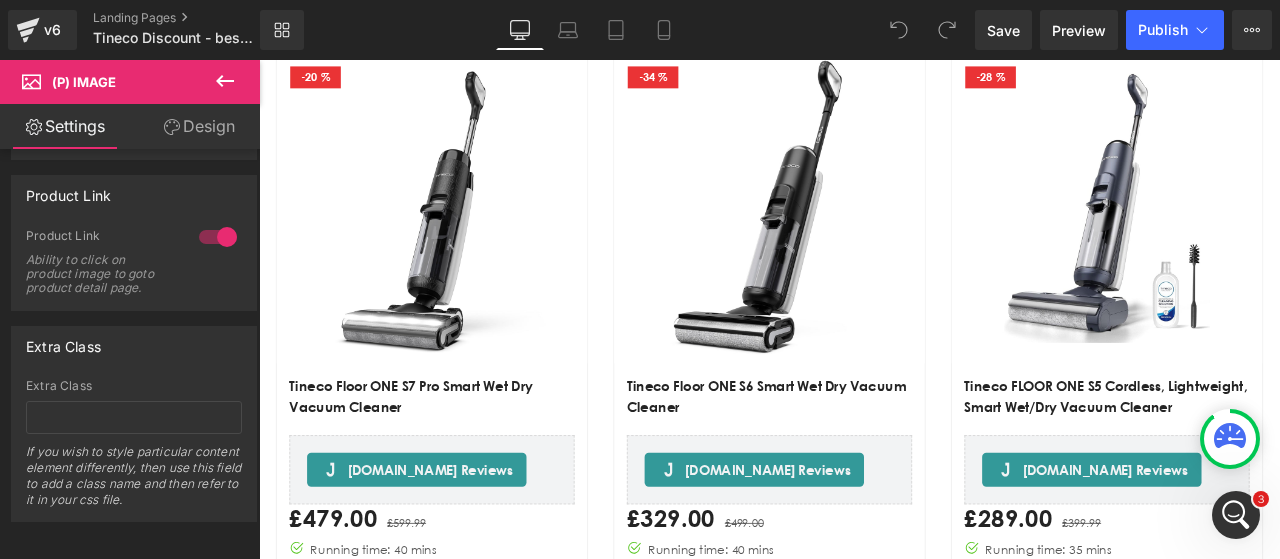 click at bounding box center [1236, 515] 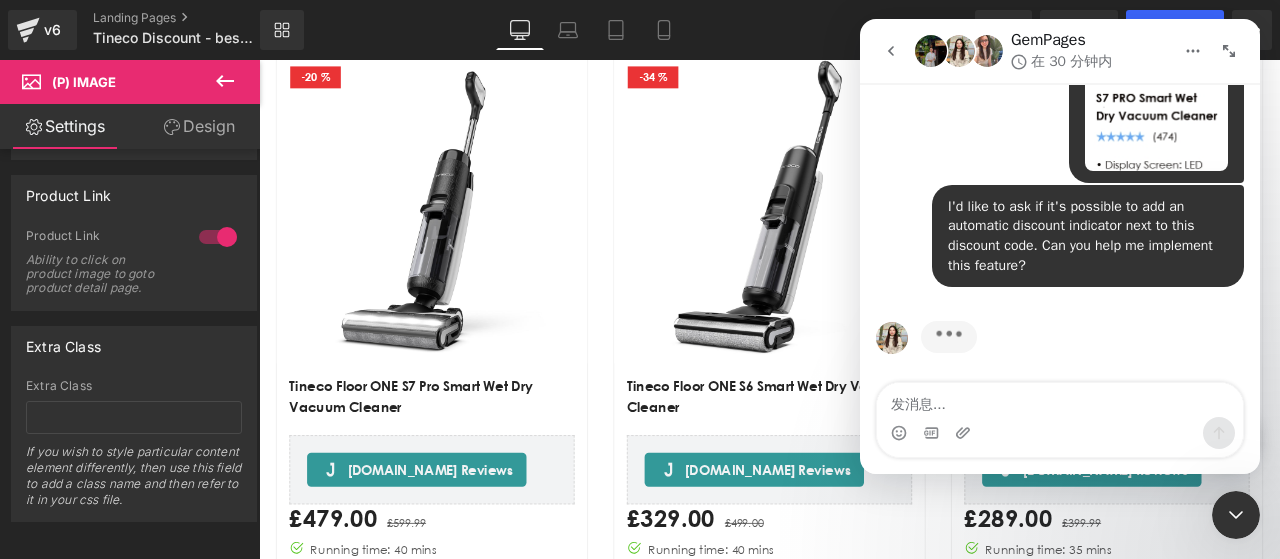 scroll, scrollTop: 608, scrollLeft: 0, axis: vertical 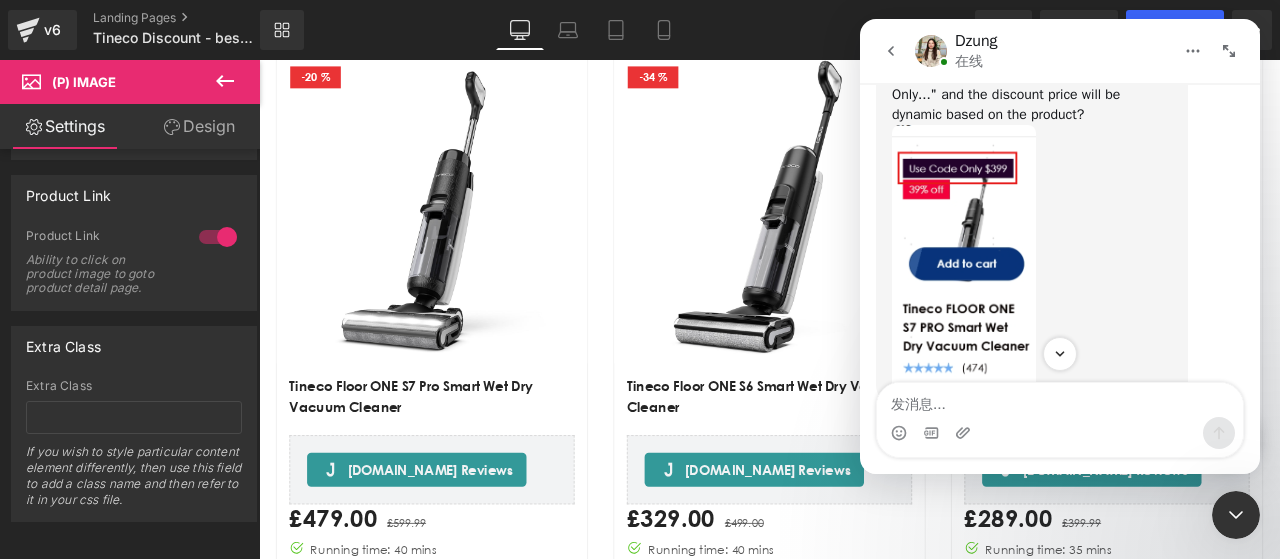 click on "I understand that you want to add an automatic discount text to the discount code. Can I confirm you want to add this "Use Code Only..." and the discount price will be dynamic based on the product?" at bounding box center (1032, 76) 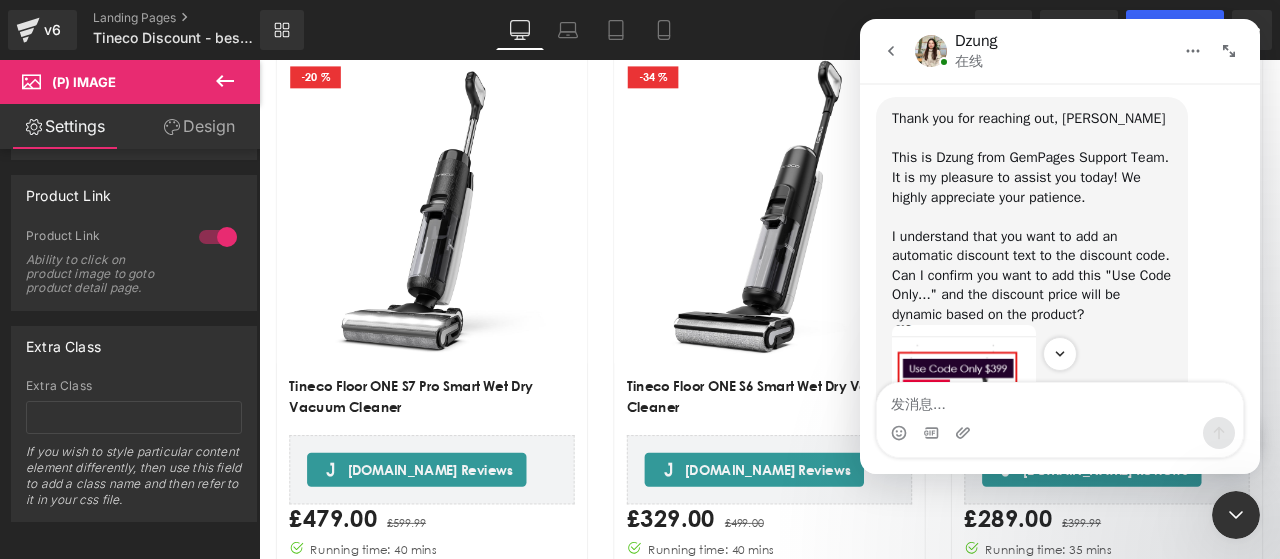 scroll, scrollTop: 874, scrollLeft: 0, axis: vertical 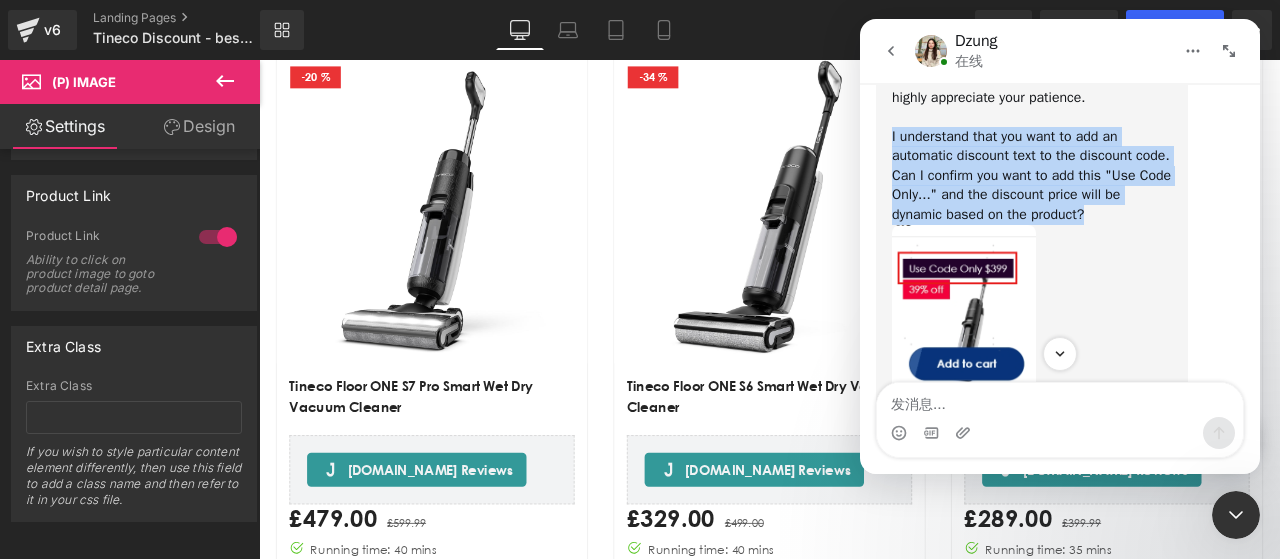 drag, startPoint x: 886, startPoint y: 177, endPoint x: 1156, endPoint y: 257, distance: 281.60257 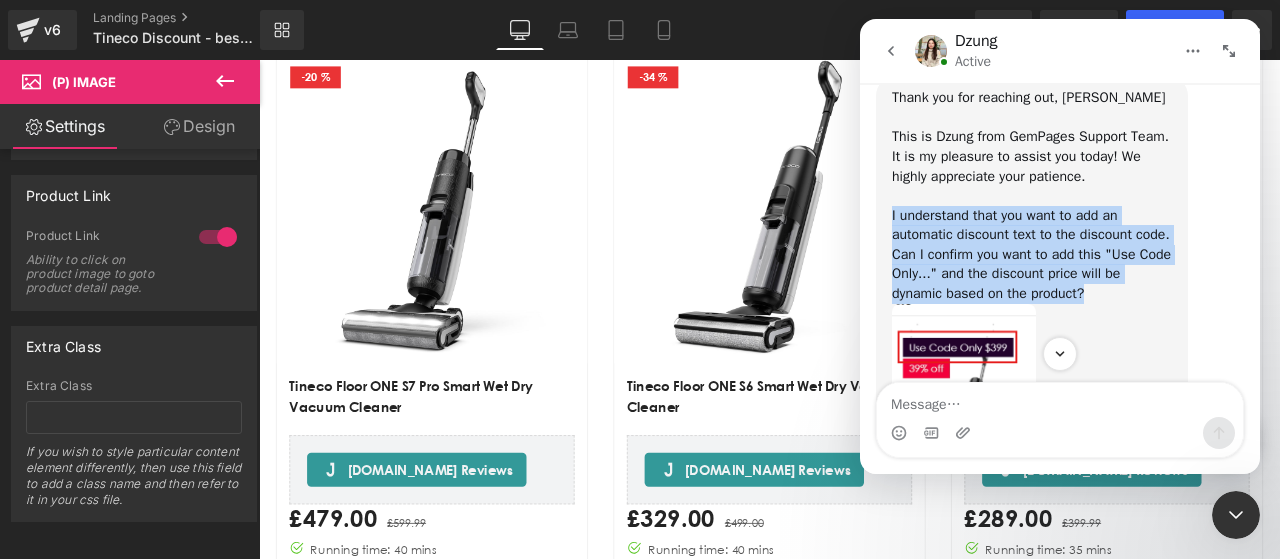 scroll, scrollTop: 974, scrollLeft: 0, axis: vertical 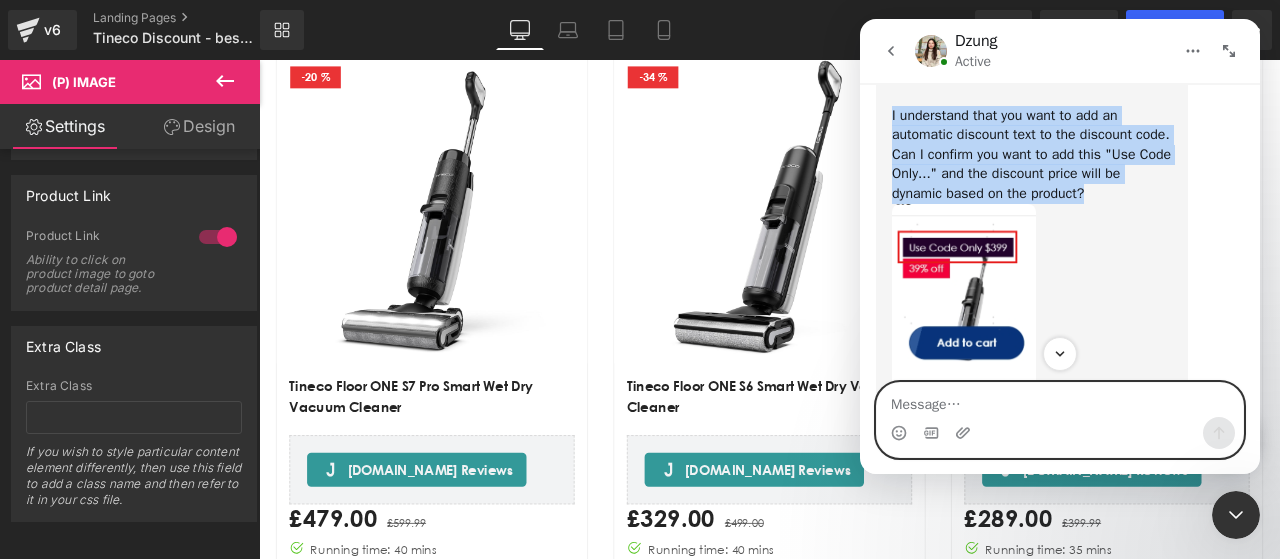 click at bounding box center (1060, 400) 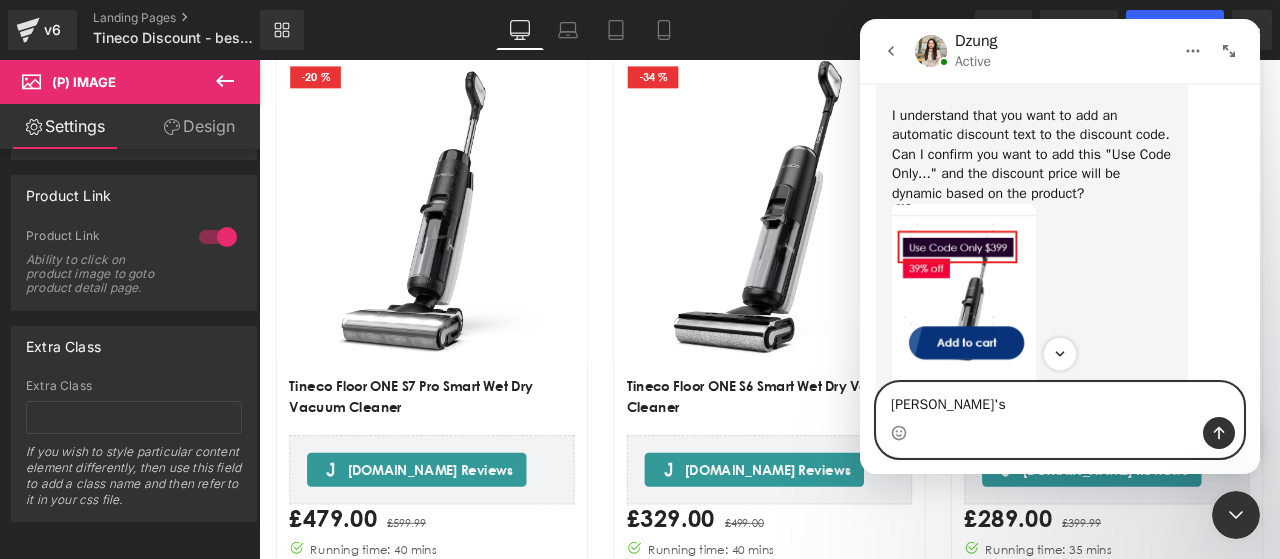 type on "yesyes" 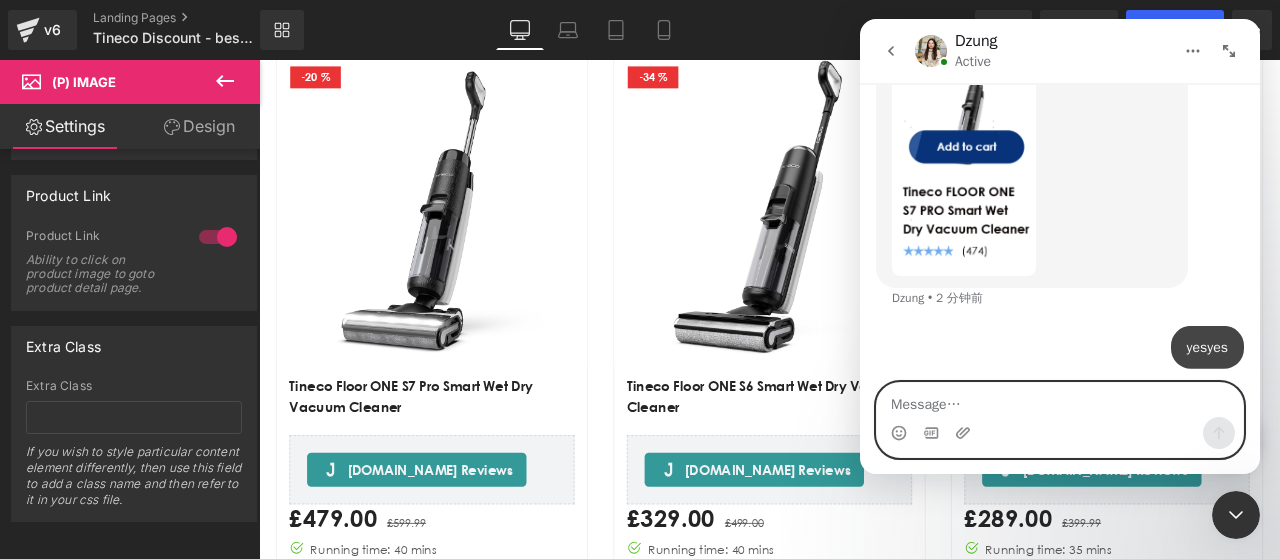 scroll, scrollTop: 1234, scrollLeft: 0, axis: vertical 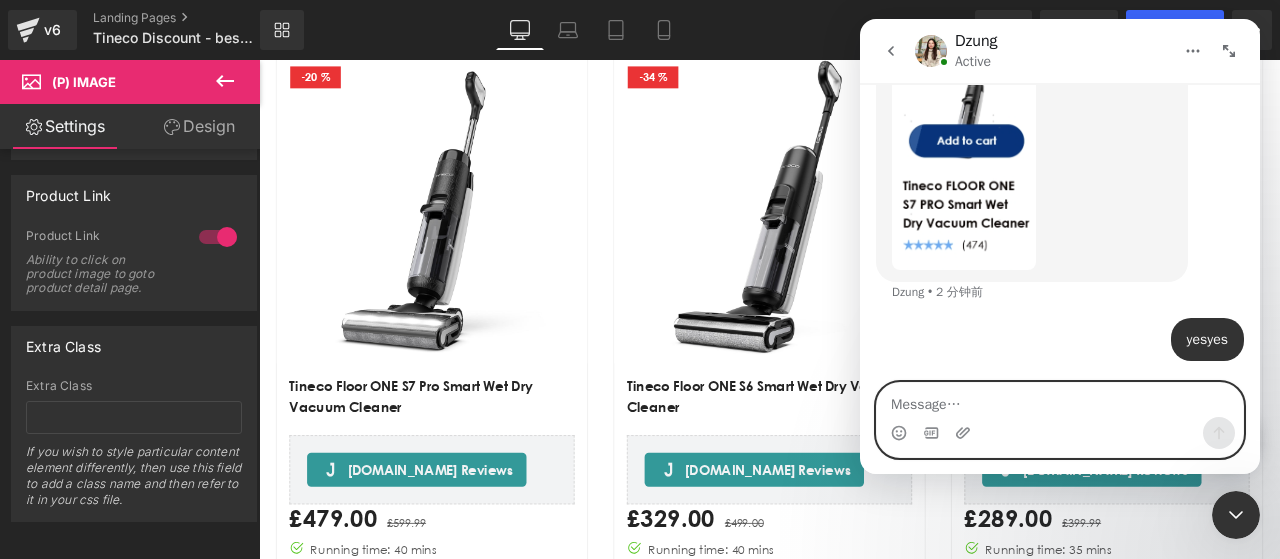 click at bounding box center (1060, 400) 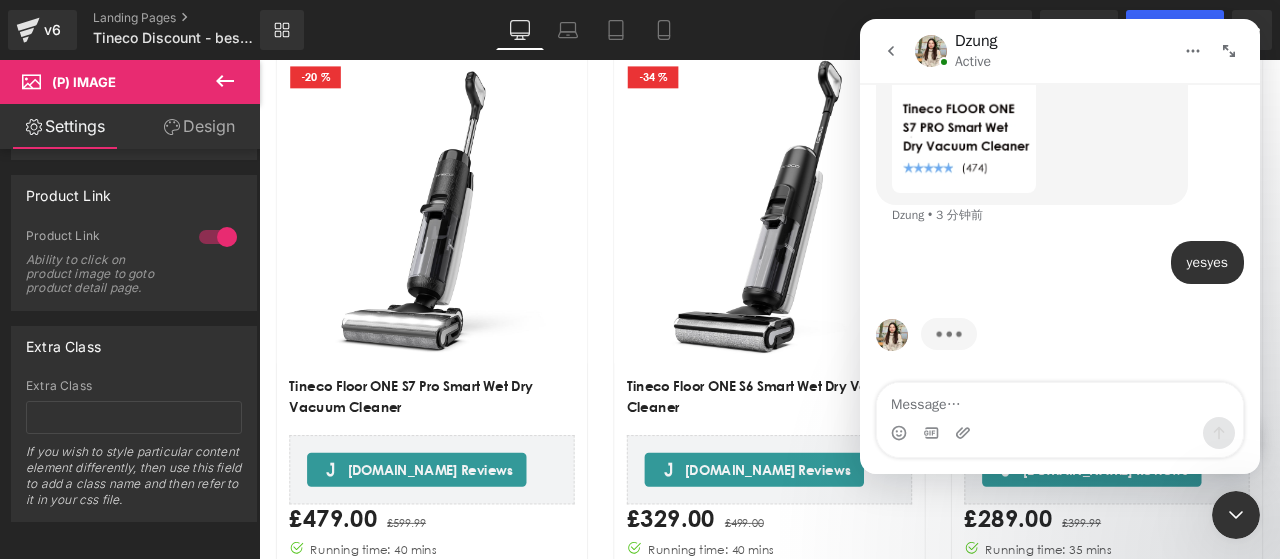 scroll, scrollTop: 1310, scrollLeft: 0, axis: vertical 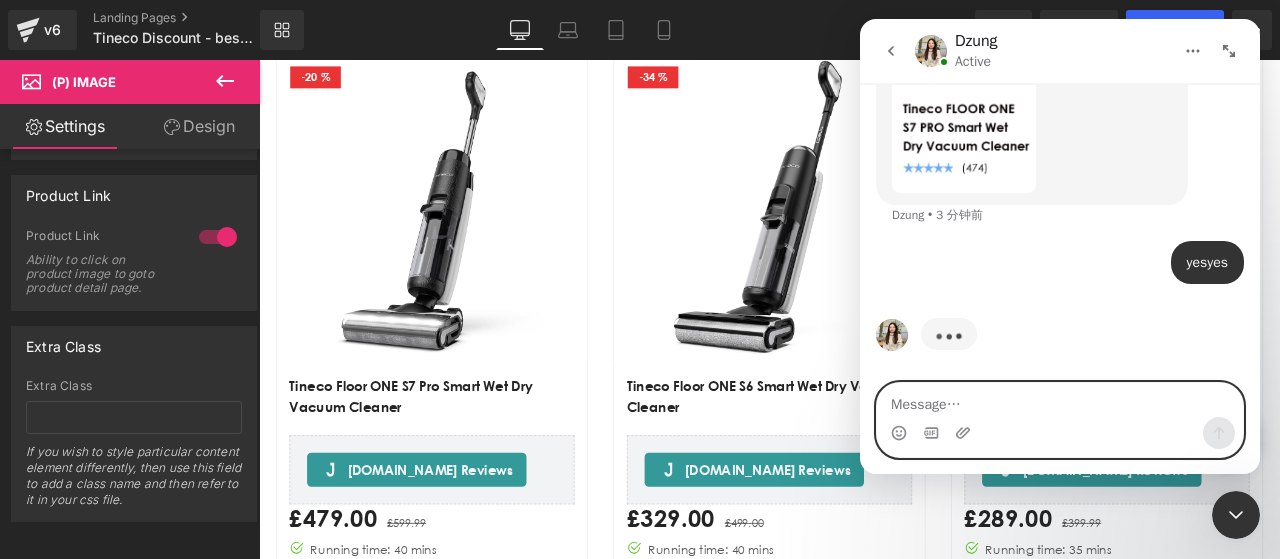 click at bounding box center (1060, 400) 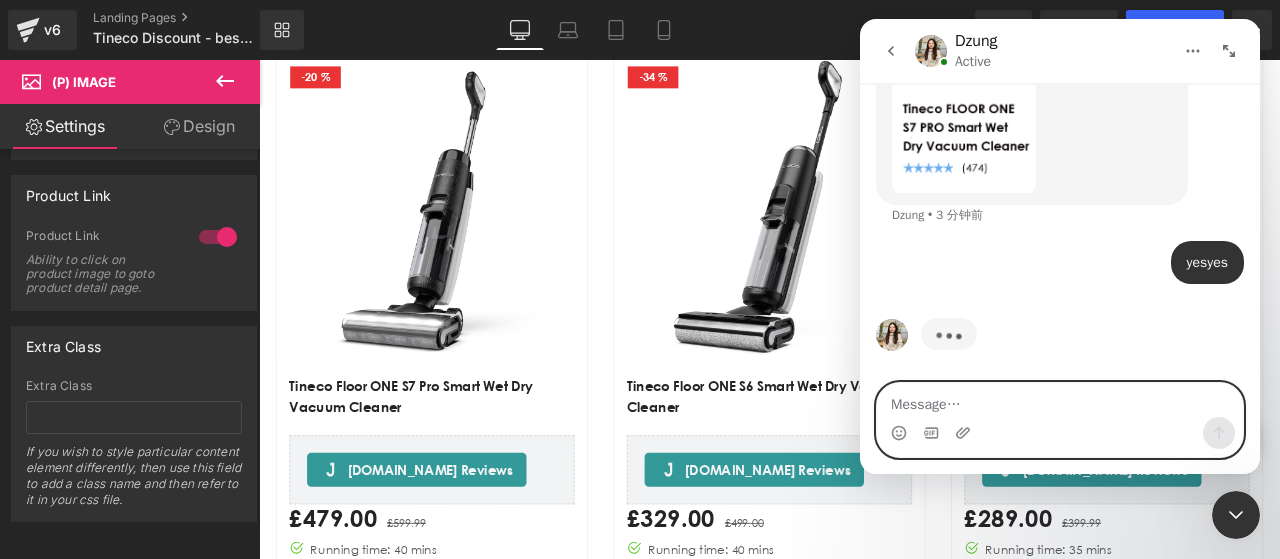 paste on "I'd like to know if this is possible to implement." 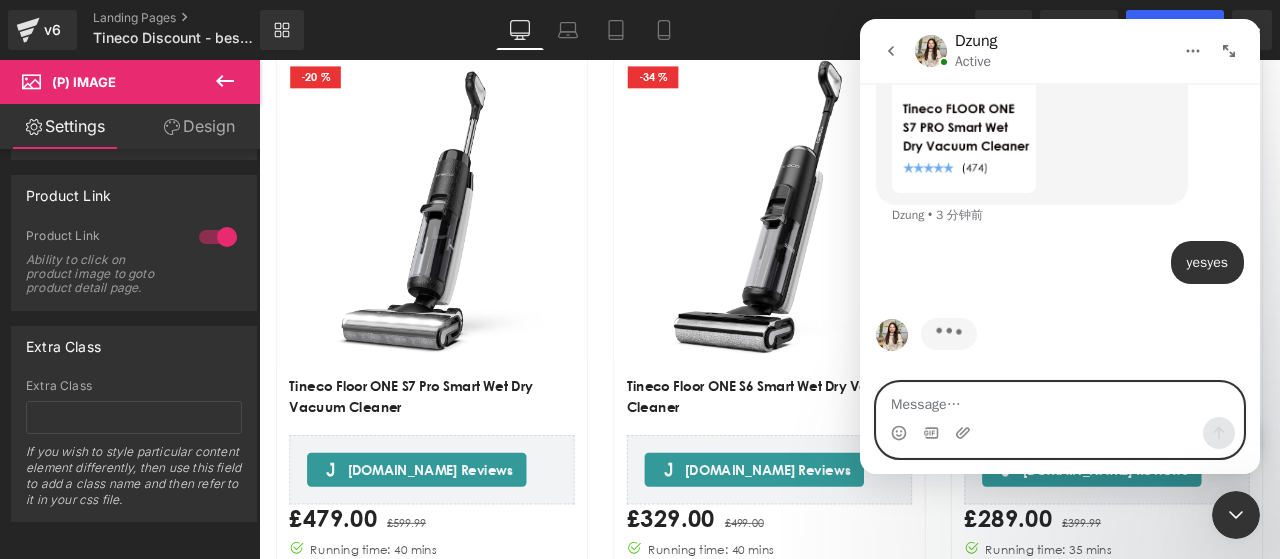 type on "I'd like to know if this is possible to implement." 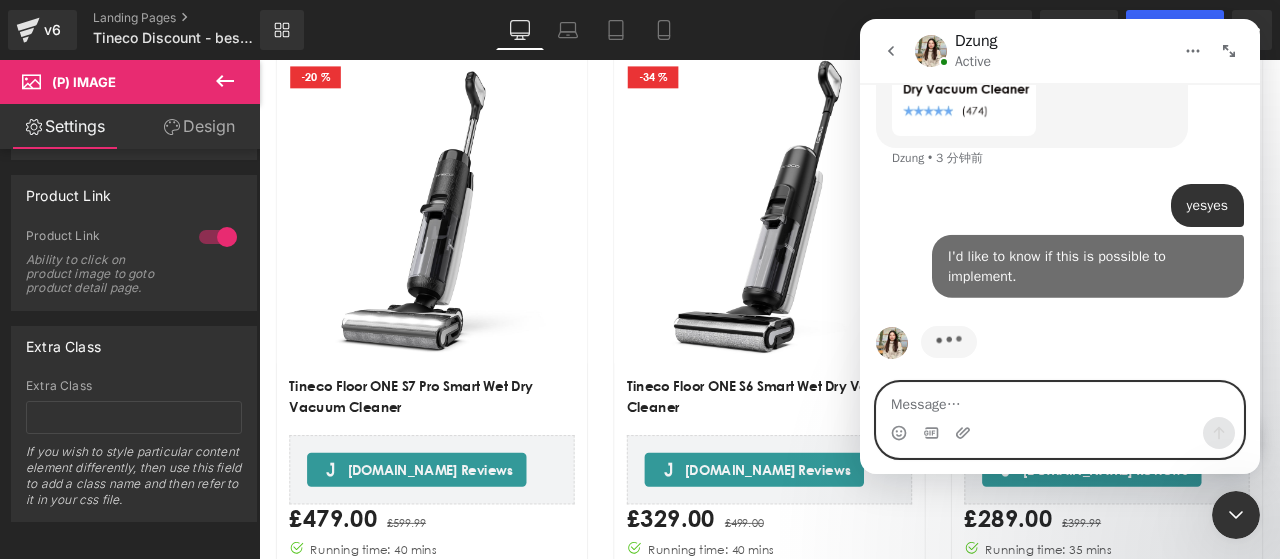 scroll, scrollTop: 1376, scrollLeft: 0, axis: vertical 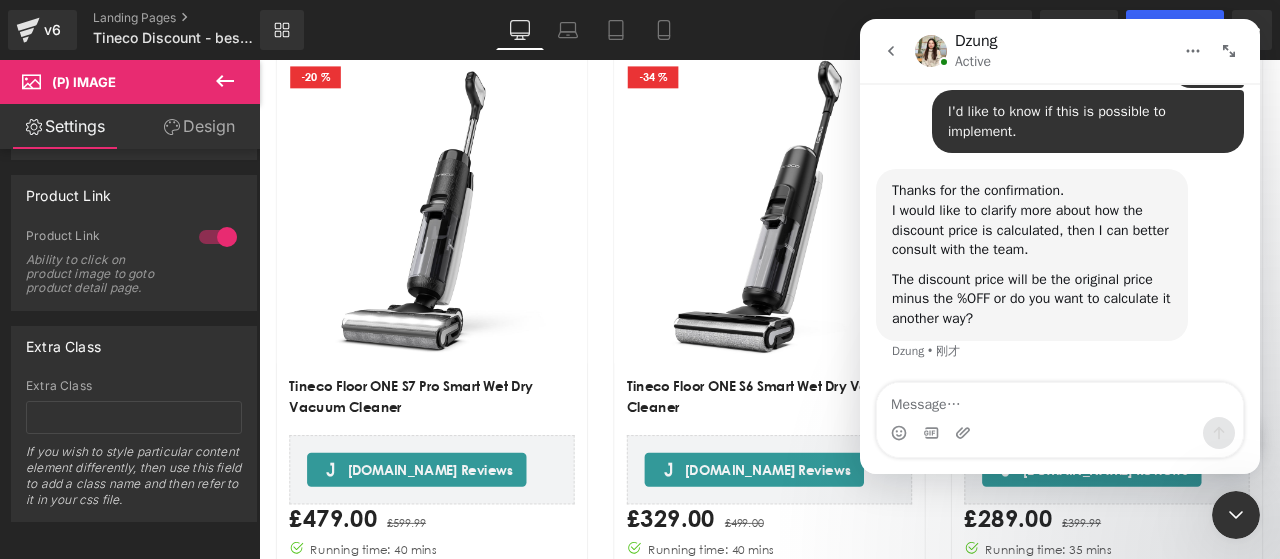 click on "The discount price will be the original price minus the %OFF or do you want to calculate it another way?" at bounding box center (1032, 299) 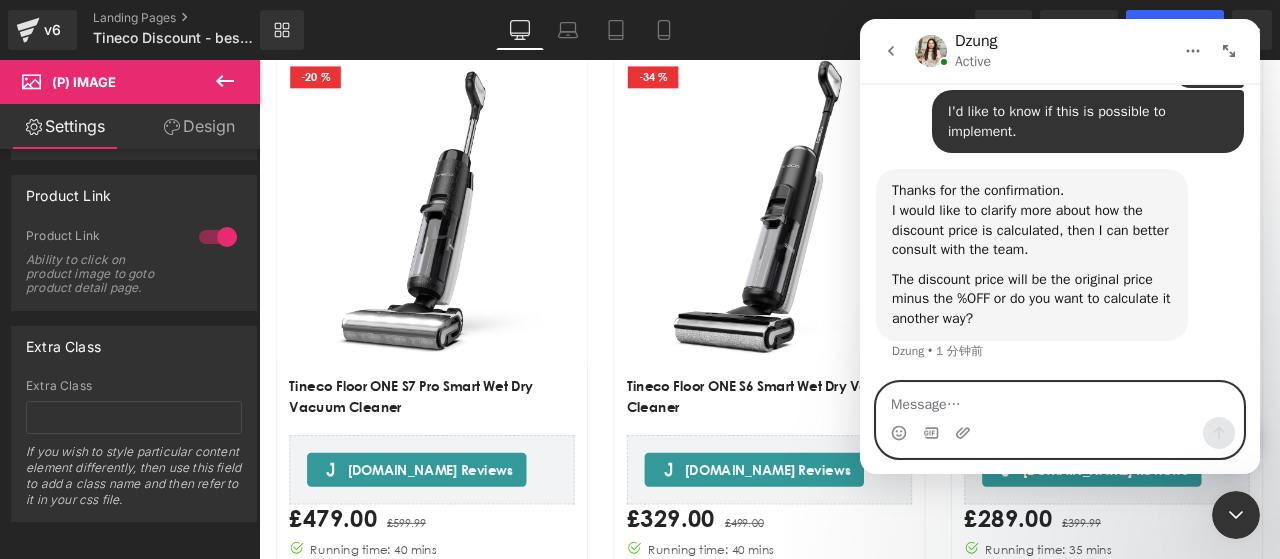 click at bounding box center [1060, 400] 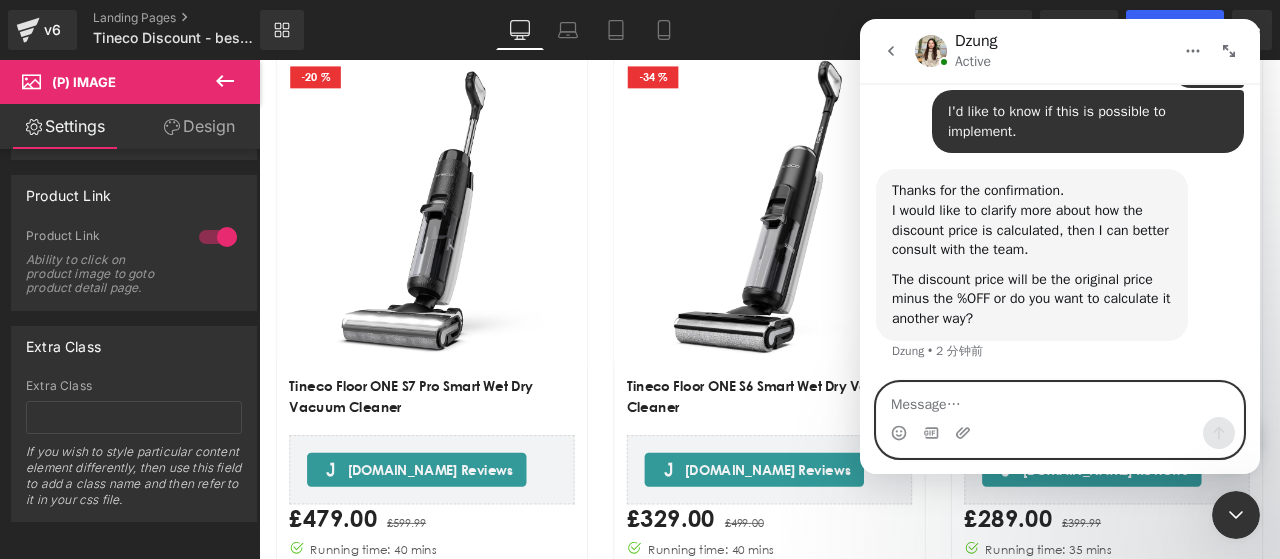 click at bounding box center (1060, 400) 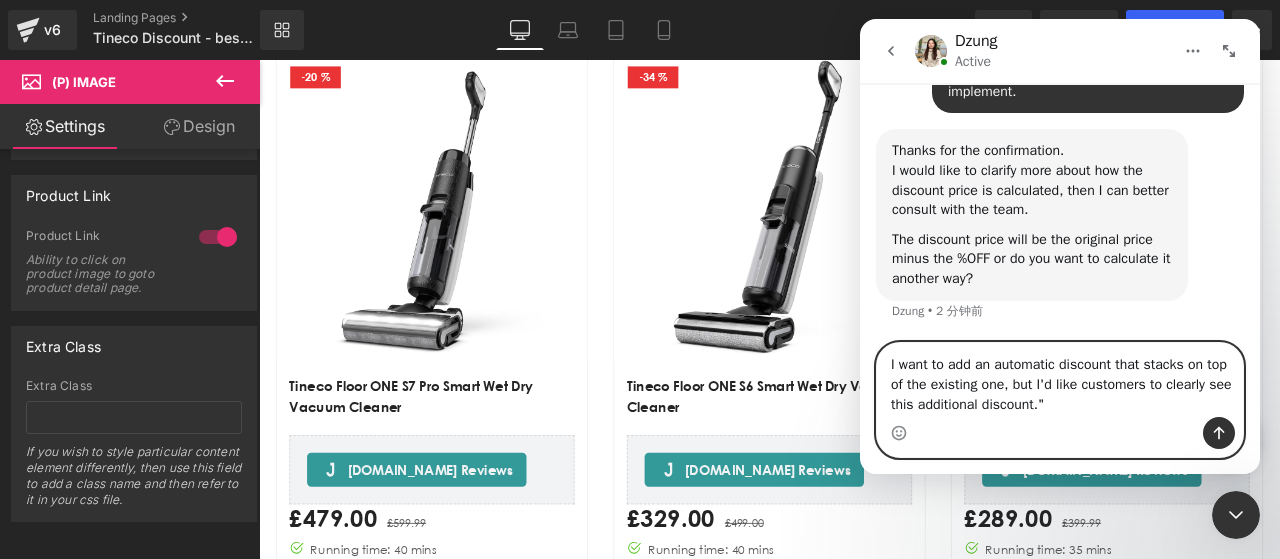 type on "I want to add an automatic discount that stacks on top of the existing one, but I'd like customers to clearly see this additional discount." 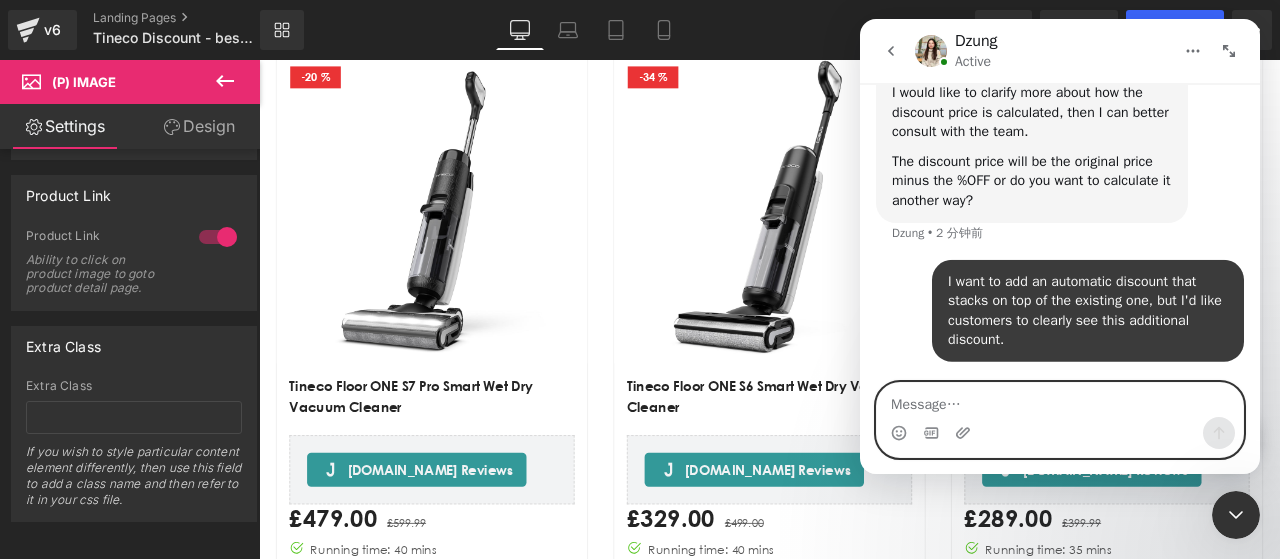 scroll, scrollTop: 1604, scrollLeft: 0, axis: vertical 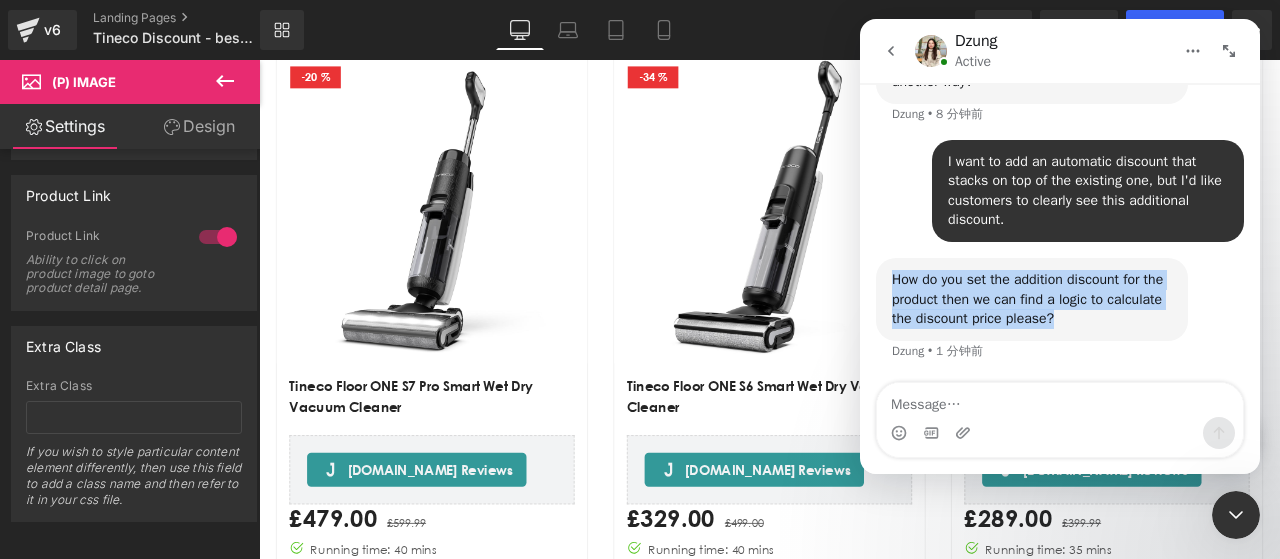 drag, startPoint x: 1142, startPoint y: 320, endPoint x: 885, endPoint y: 282, distance: 259.79416 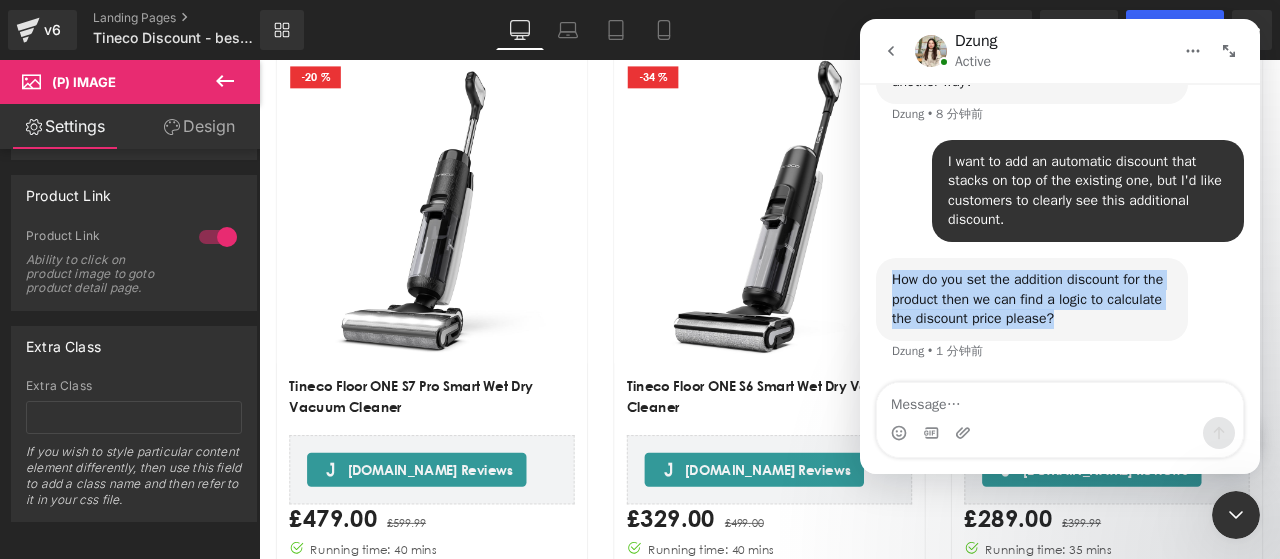 click on "How do you set the addition discount for the product then we can find a logic to calculate the discount price please?  [PERSON_NAME]    •   1 分钟前" at bounding box center (1032, 299) 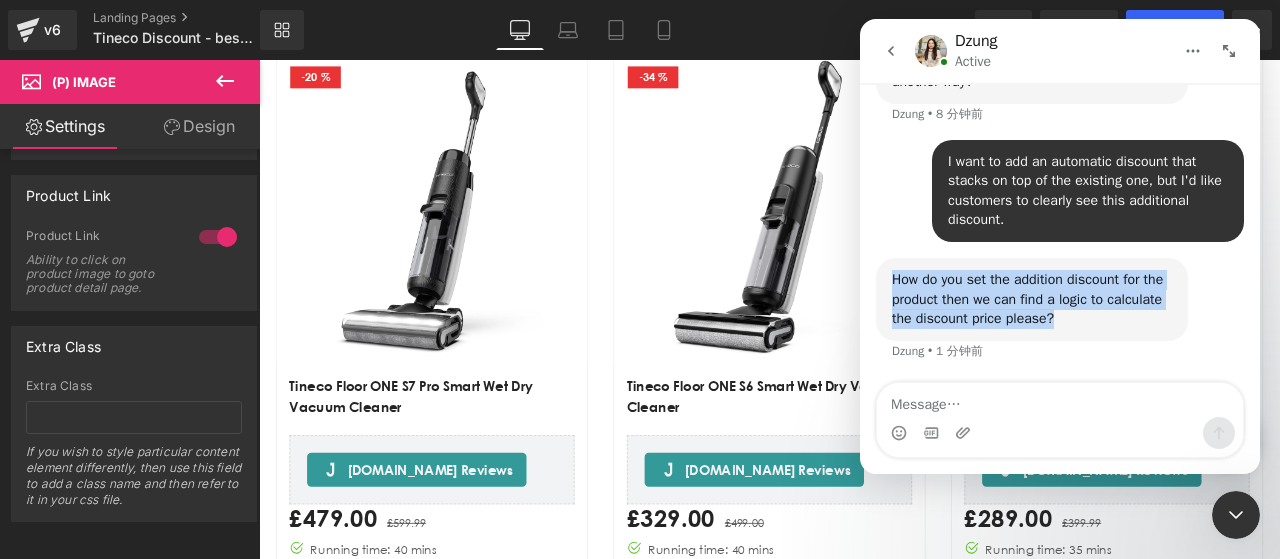 copy on "How do you set the addition discount for the product then we can find a logic to calculate the discount price please?" 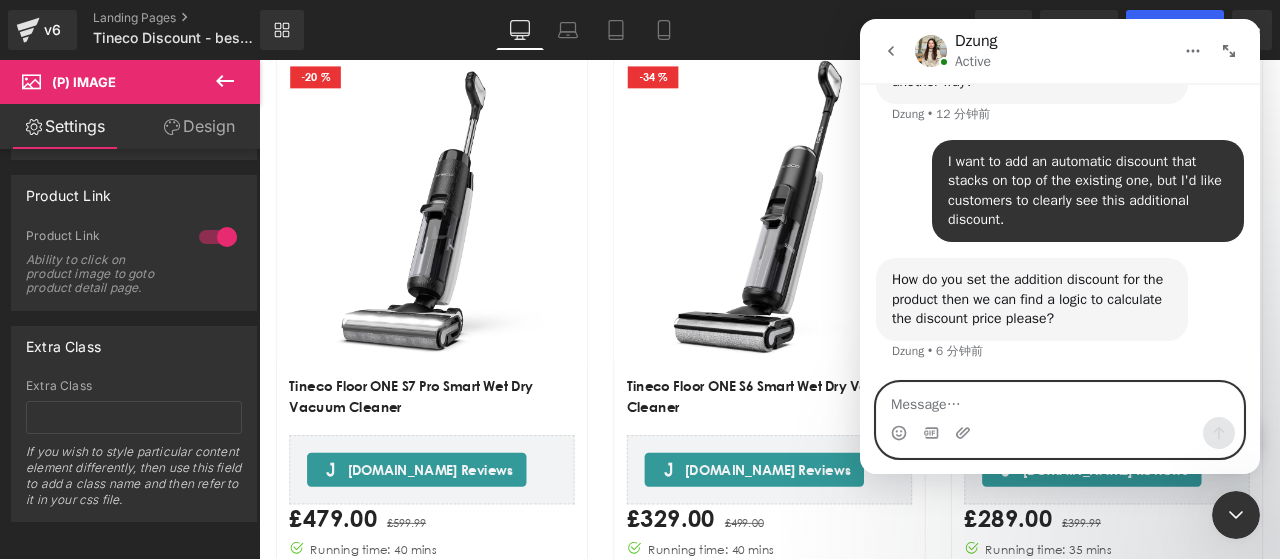 click at bounding box center (1060, 400) 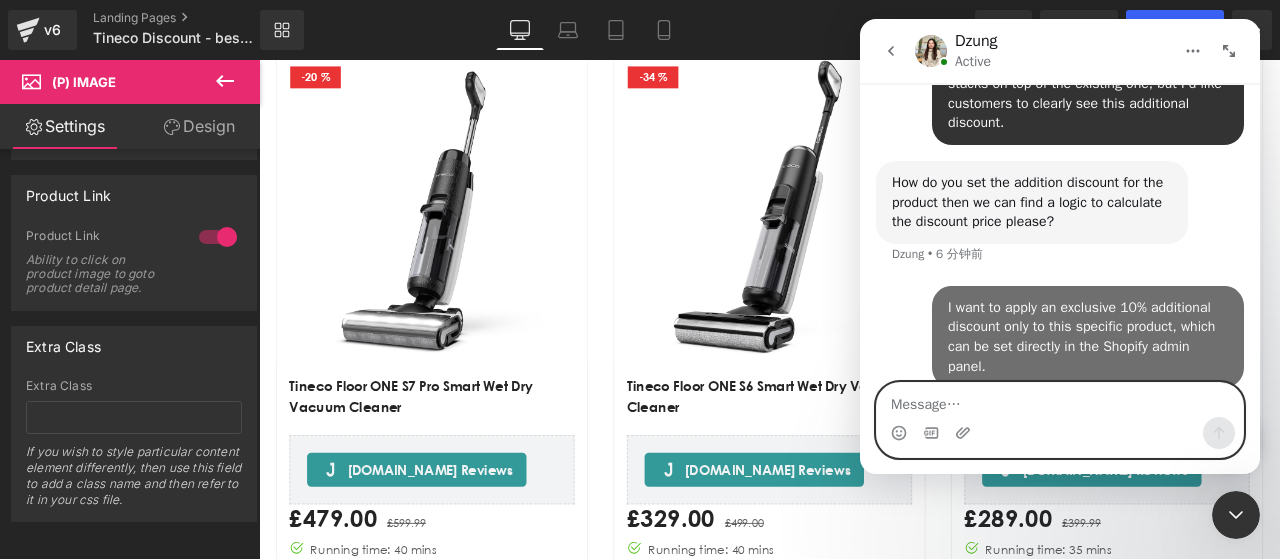 scroll, scrollTop: 1842, scrollLeft: 0, axis: vertical 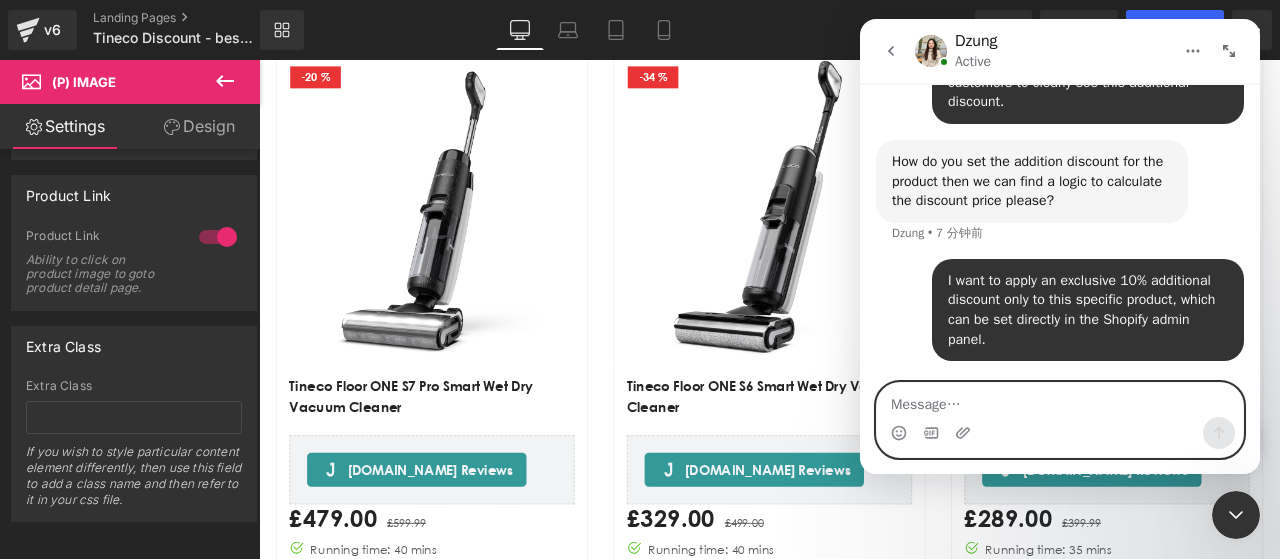 click at bounding box center (1060, 400) 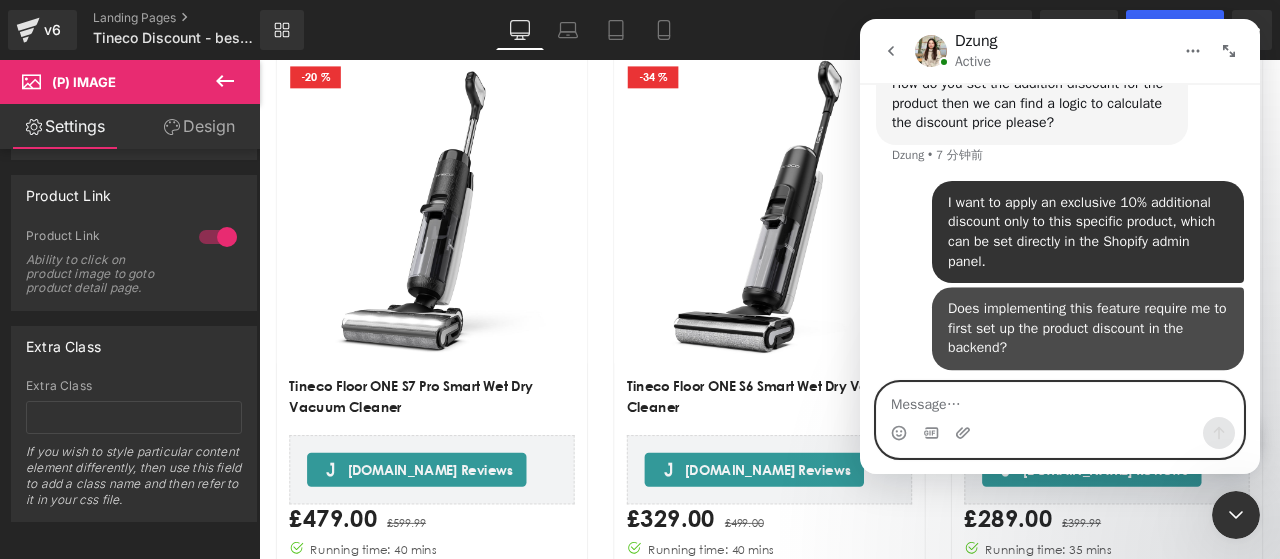 scroll, scrollTop: 1926, scrollLeft: 0, axis: vertical 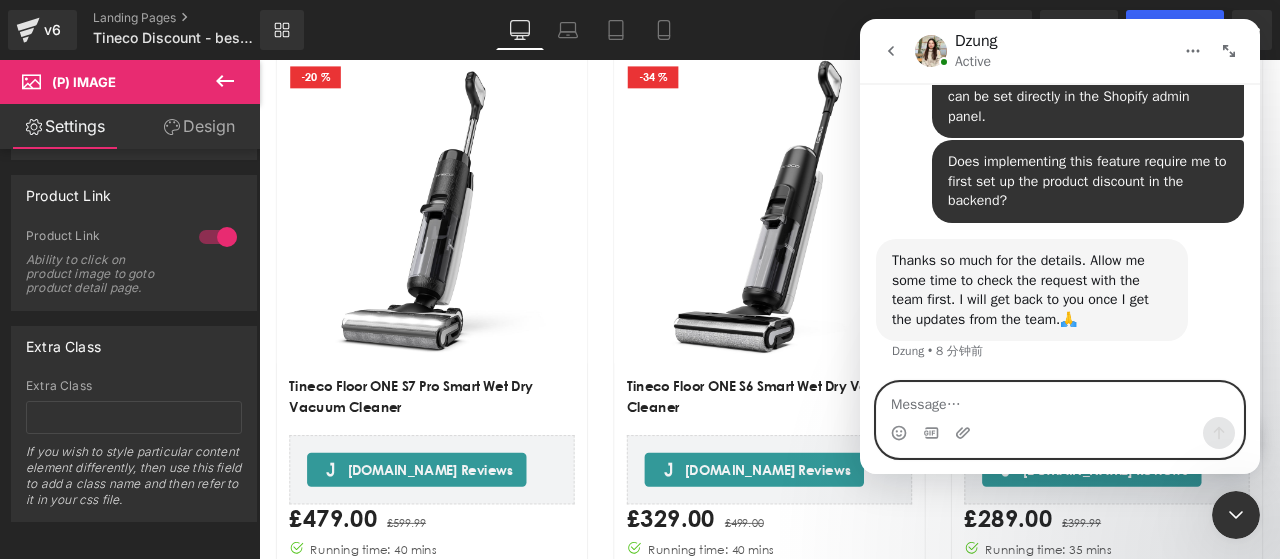 click at bounding box center (1060, 400) 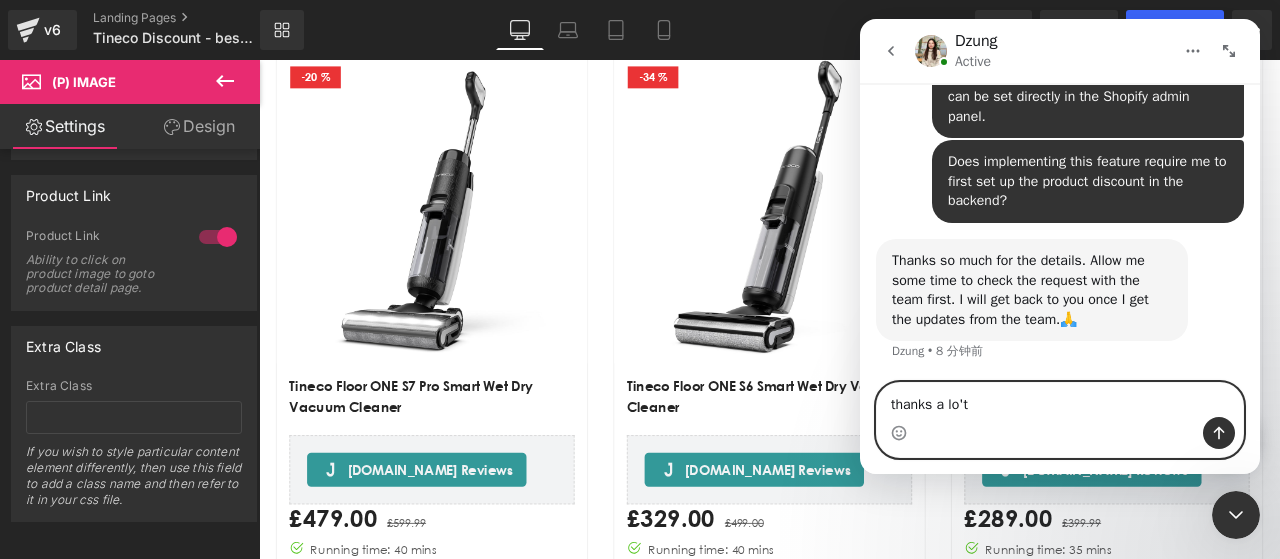 type on "thanks a lot" 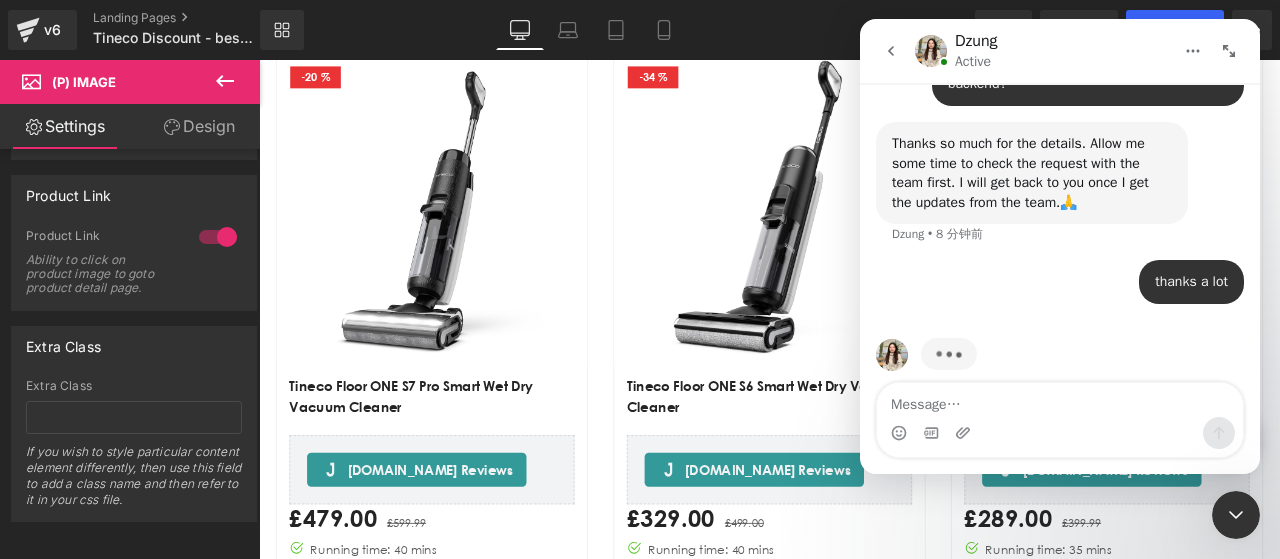 scroll, scrollTop: 2201, scrollLeft: 0, axis: vertical 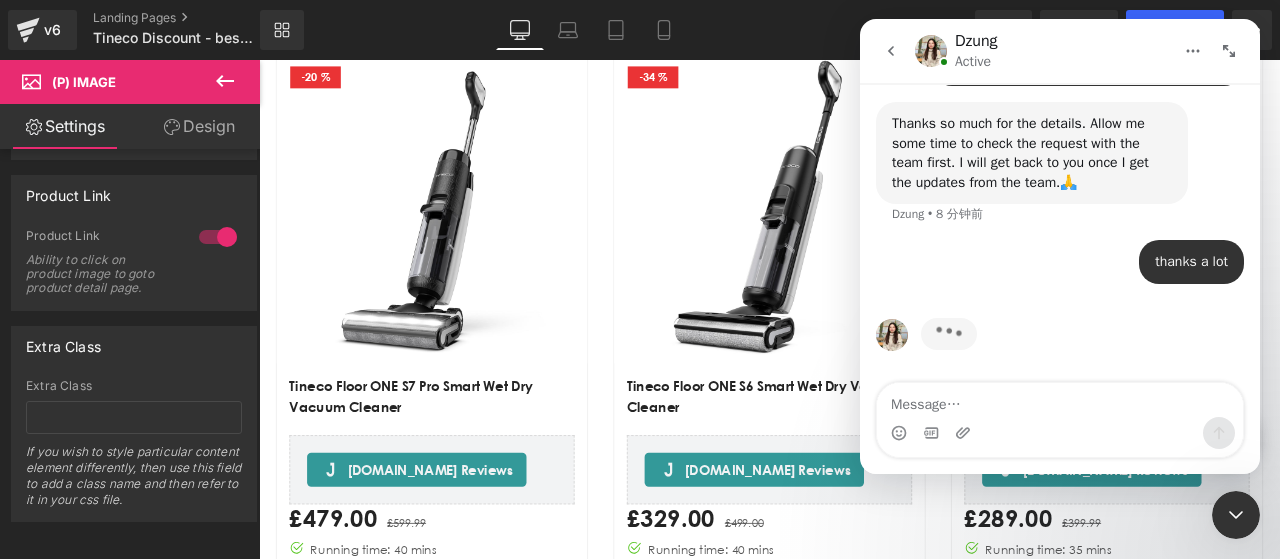 drag, startPoint x: 1134, startPoint y: 293, endPoint x: 1120, endPoint y: 325, distance: 34.928497 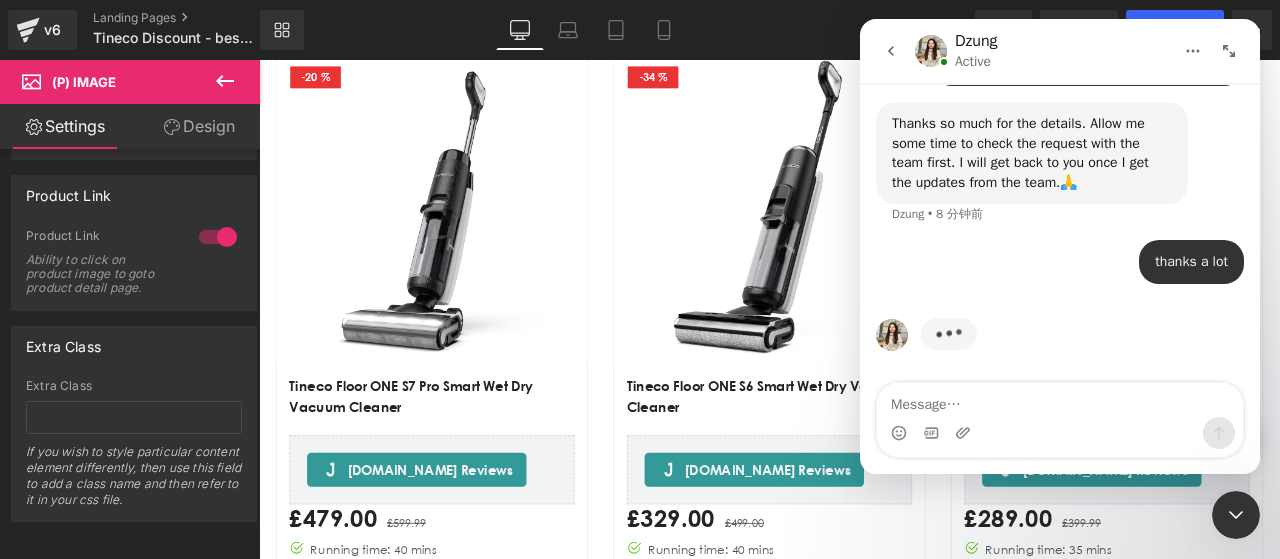 click on "thanks a lot Tineco    •   刚才" at bounding box center [1060, 274] 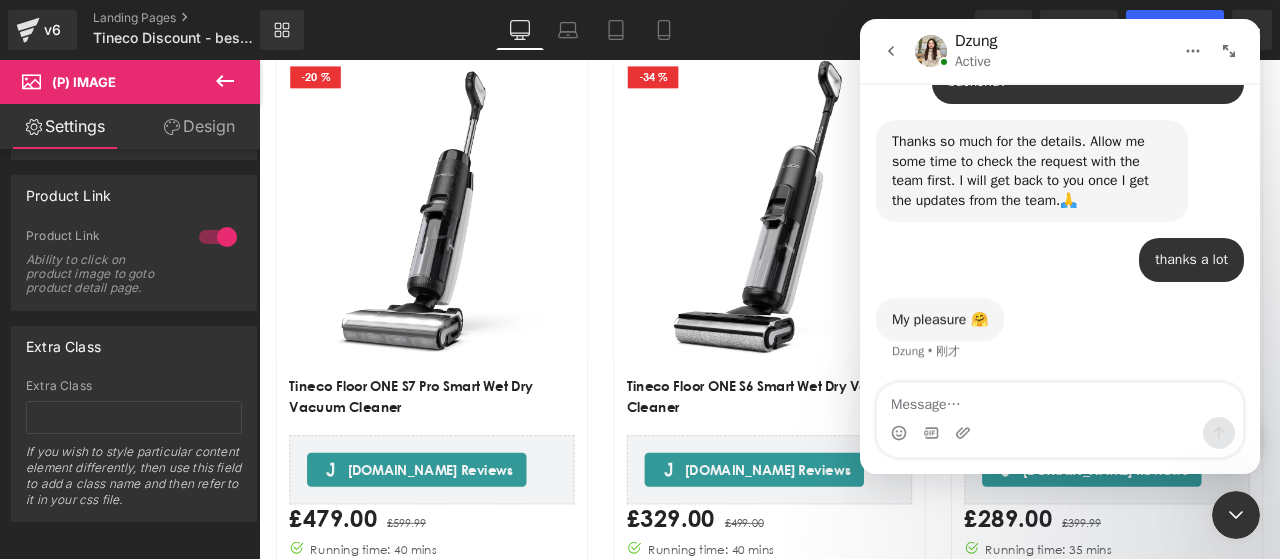 scroll, scrollTop: 2184, scrollLeft: 0, axis: vertical 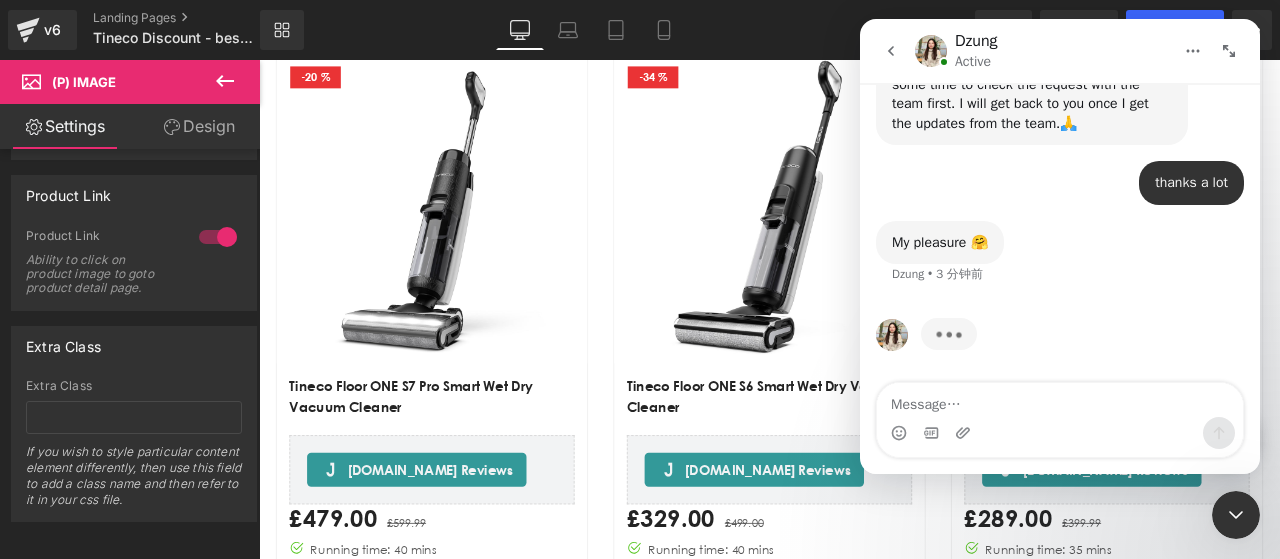 click at bounding box center (1060, 433) 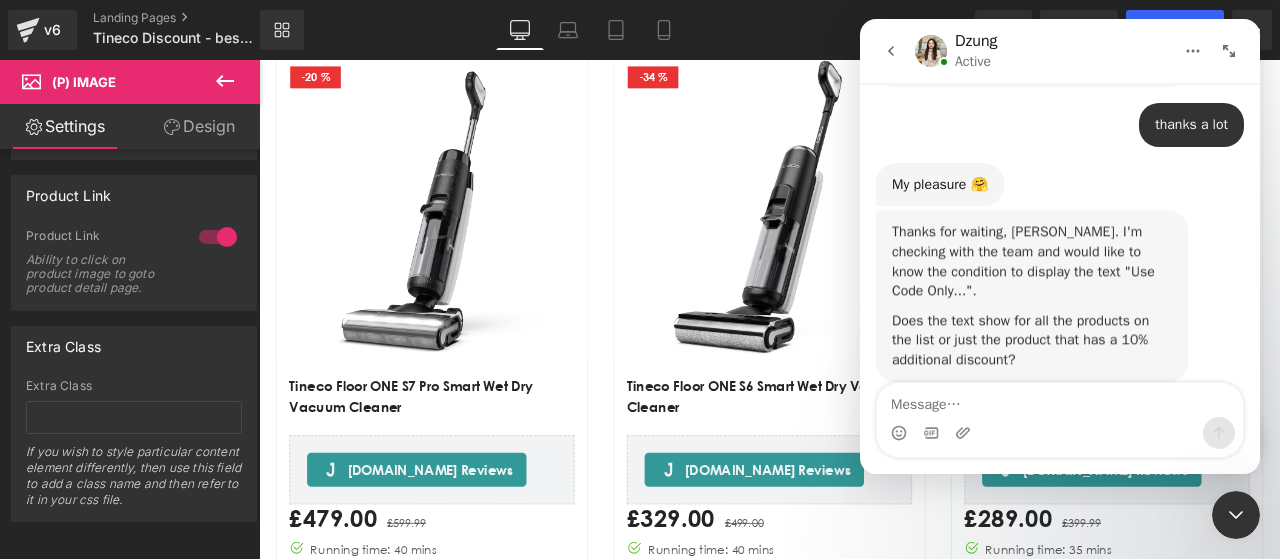 scroll, scrollTop: 2357, scrollLeft: 0, axis: vertical 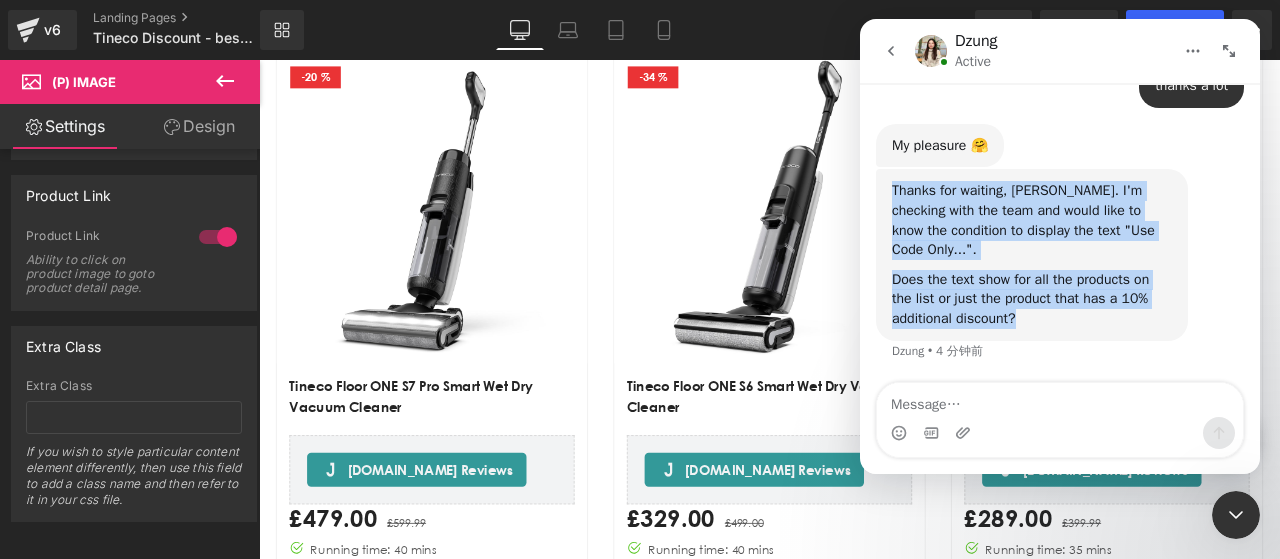 drag, startPoint x: 1076, startPoint y: 316, endPoint x: 891, endPoint y: 200, distance: 218.3598 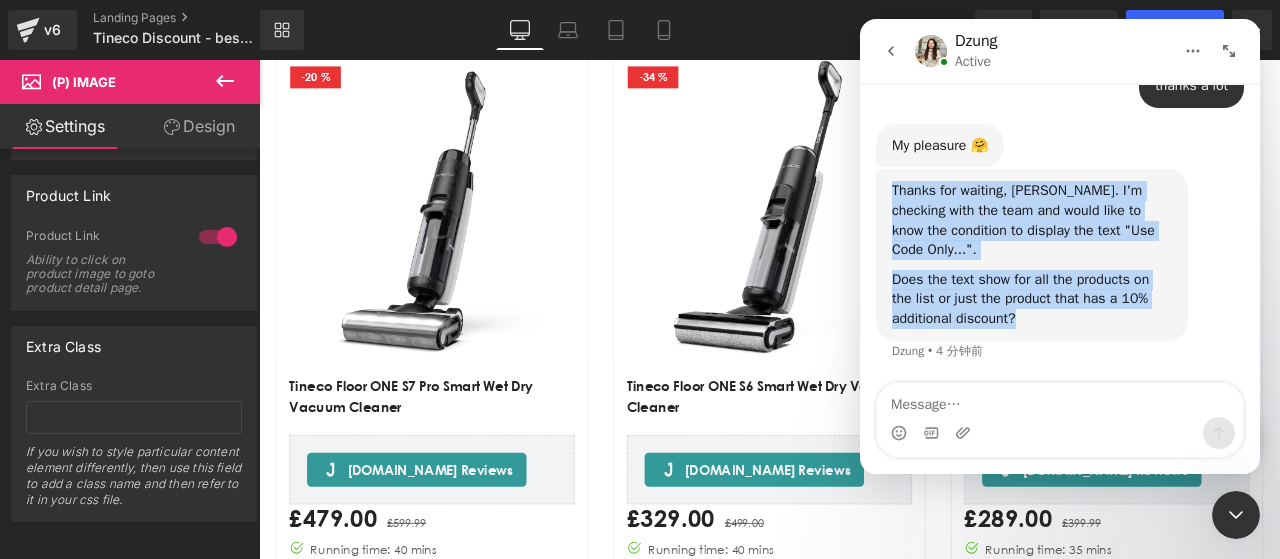 copy on "Thanks for waiting, [PERSON_NAME]. I'm checking with the team and would like to know the condition to display the text "Use Code Only...".    Does the text show for all the products on the list or just the product that has a 10% additional discount?" 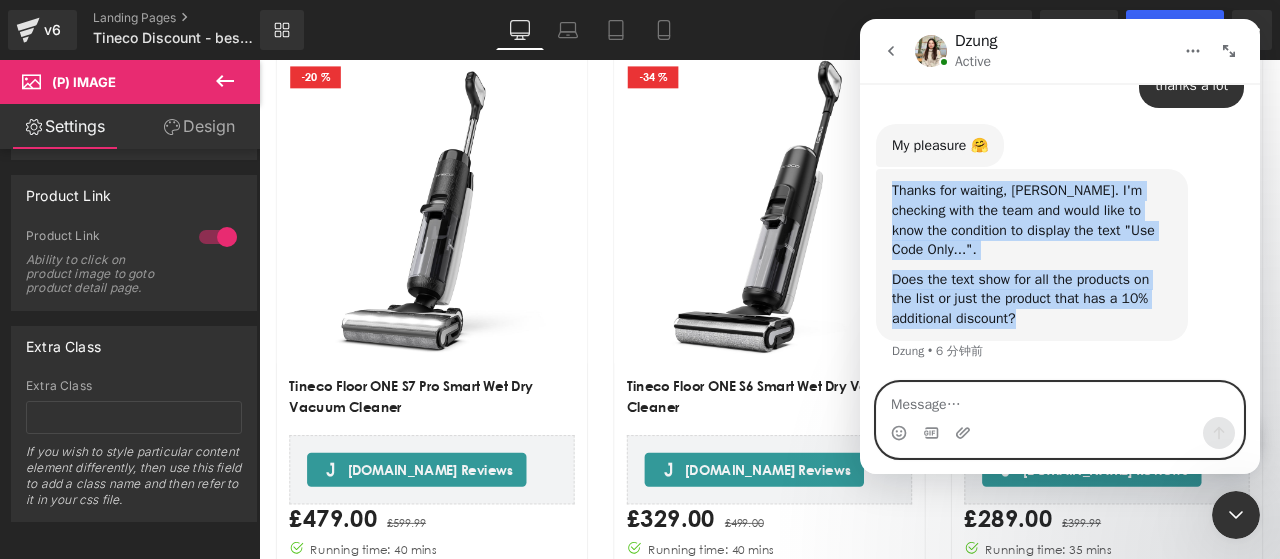 click at bounding box center [1060, 400] 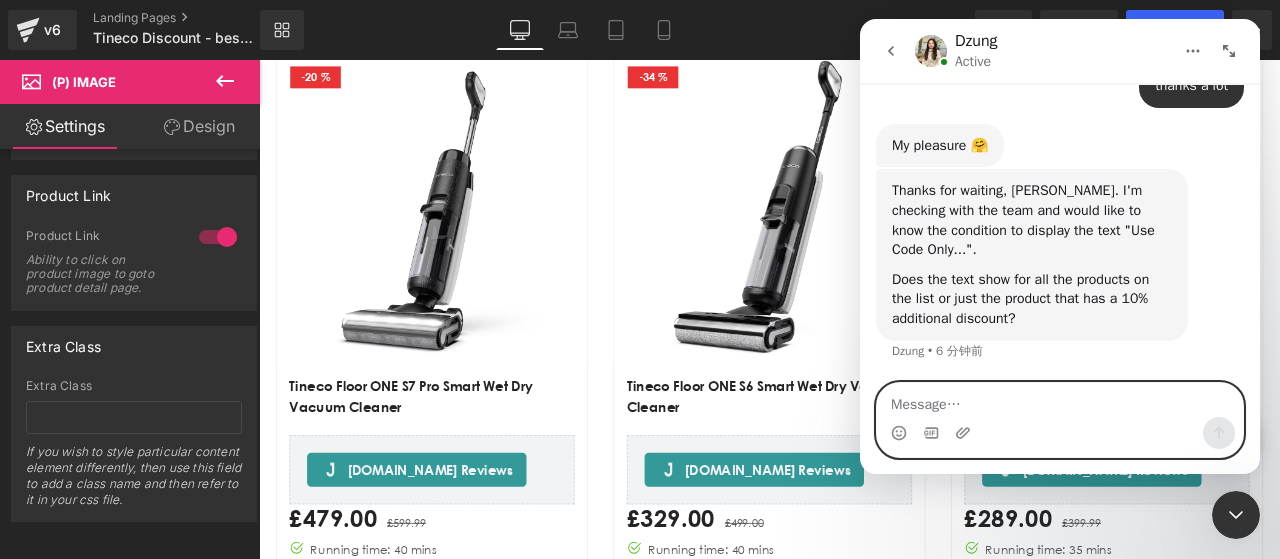 paste on ""It only applies to specific products that qualify for the extra 10% discount." 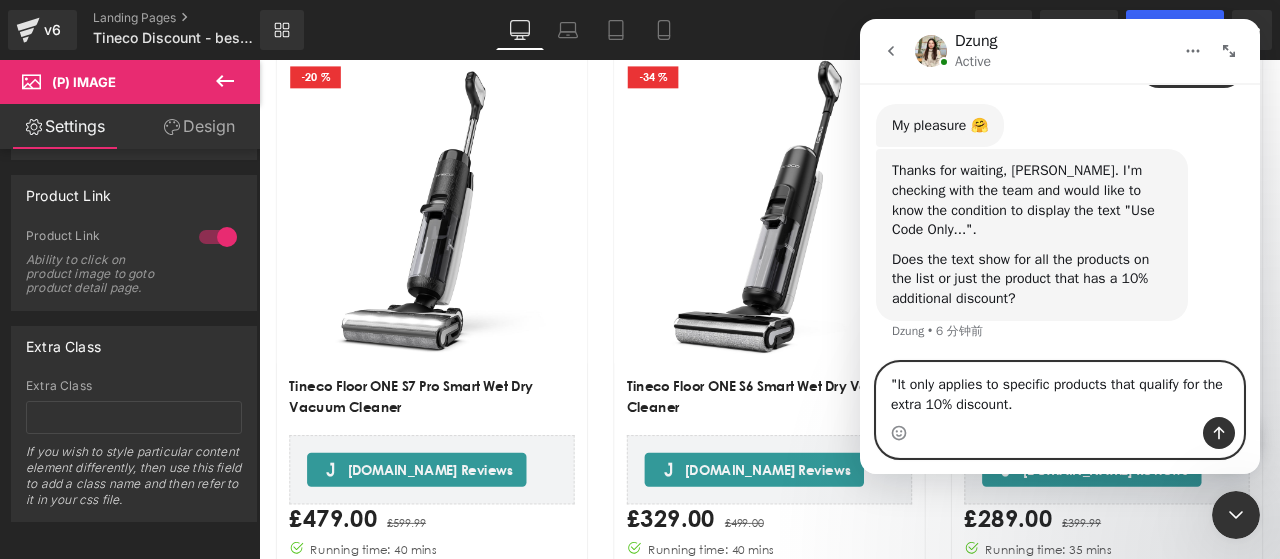 scroll, scrollTop: 2377, scrollLeft: 0, axis: vertical 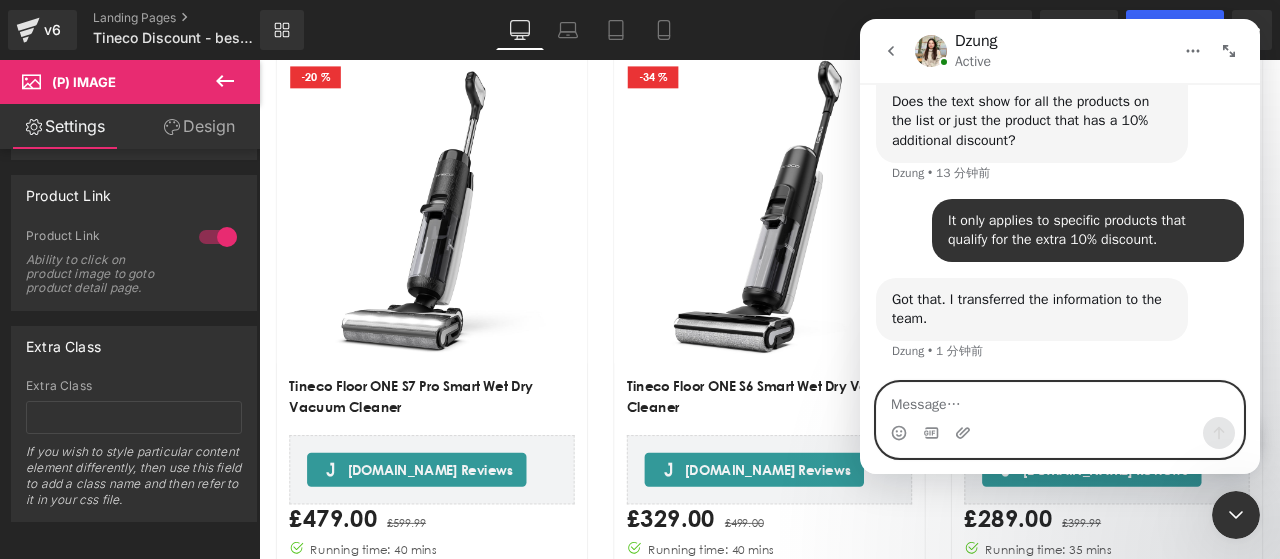 type on "p" 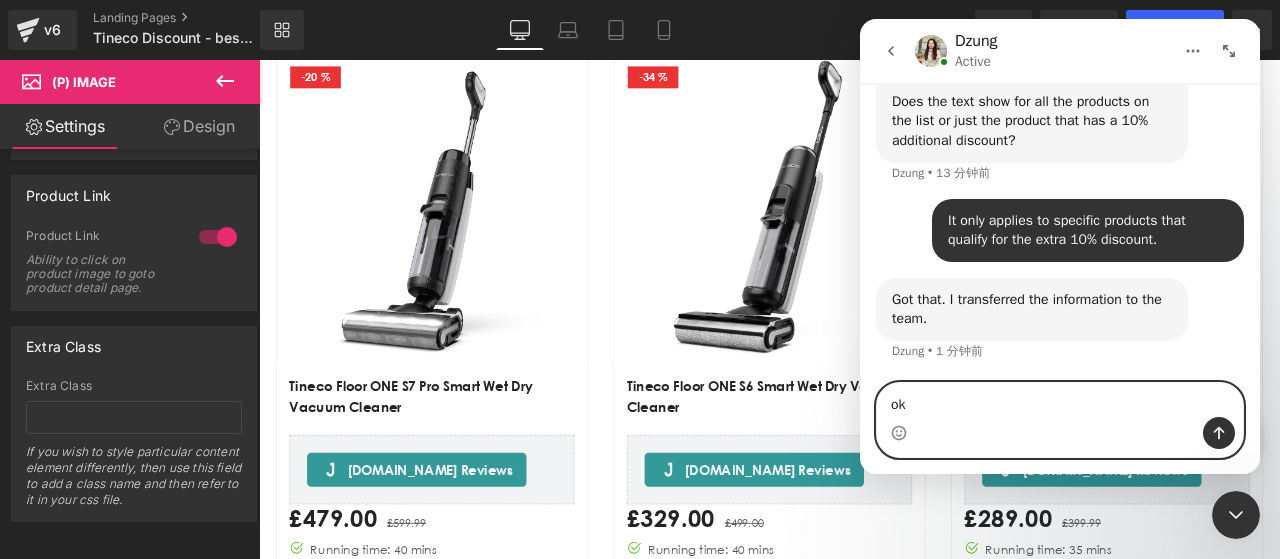 type on "ok" 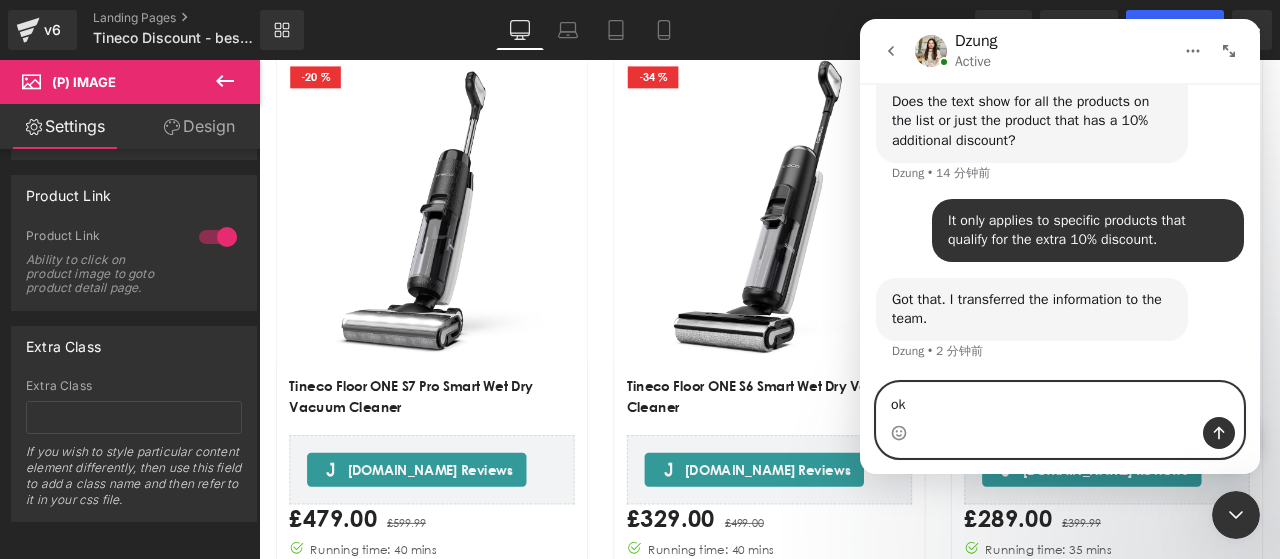 type 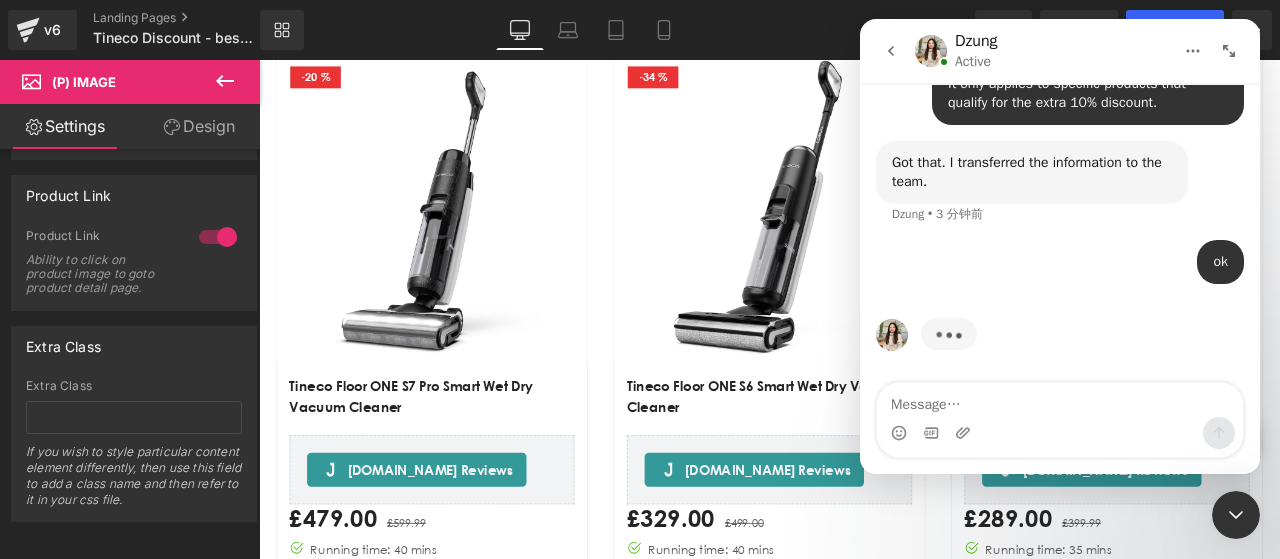 scroll, scrollTop: 2672, scrollLeft: 0, axis: vertical 